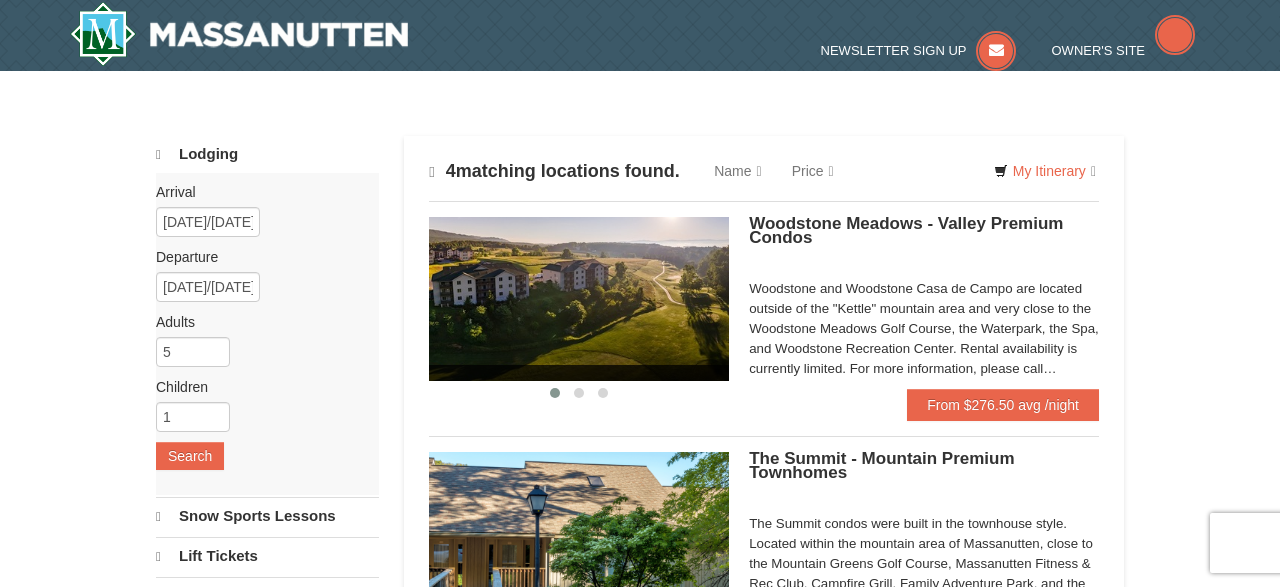 scroll, scrollTop: 0, scrollLeft: 0, axis: both 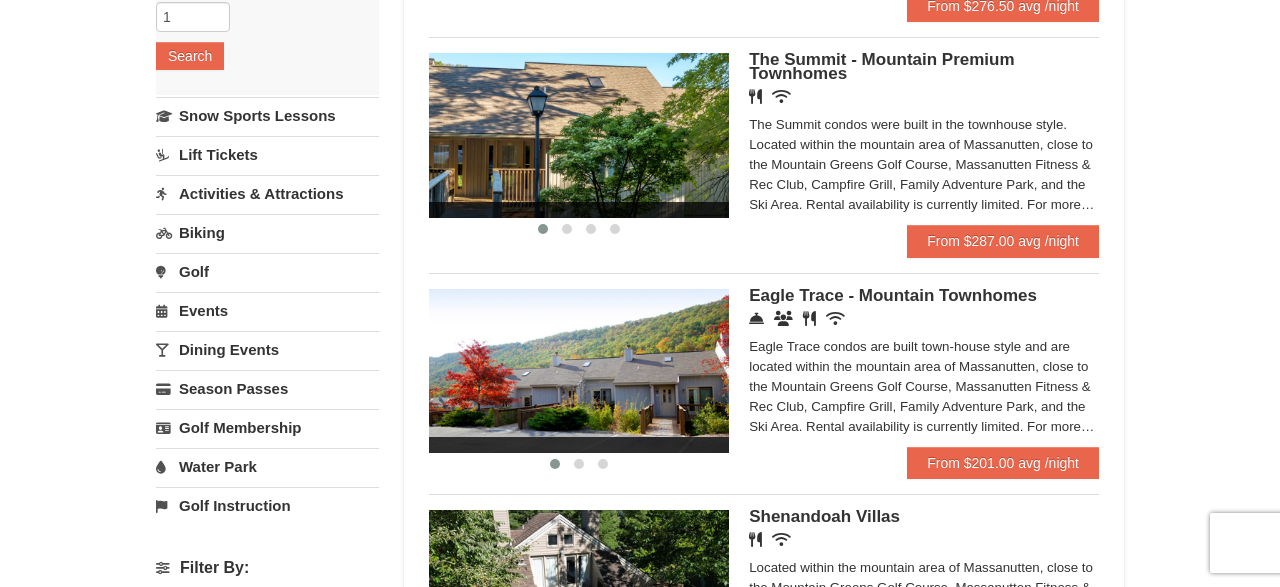 click on "Eagle Trace condos are built town-house style and are located within the mountain area of Massanutten, close to the Mountain Greens Golf Course, Massanutten Fitness & Rec Club, Campfire Grill, Family Adventure Park, and the Ski Area.
Rental availability is currently limited. For more information, please call 540.289.4952 on Monday - Friday 9 am - 6 pm and Saturday 9 am - 1 pm. Condo and hotel reservations are subject to a $25 change fee.
Activities may be limited and advance sign-ups and ticket purchases required. For more information please visit https://www.massresort.com. Thank you for your patience and understanding. We look forward to welcoming you!" at bounding box center [924, 387] 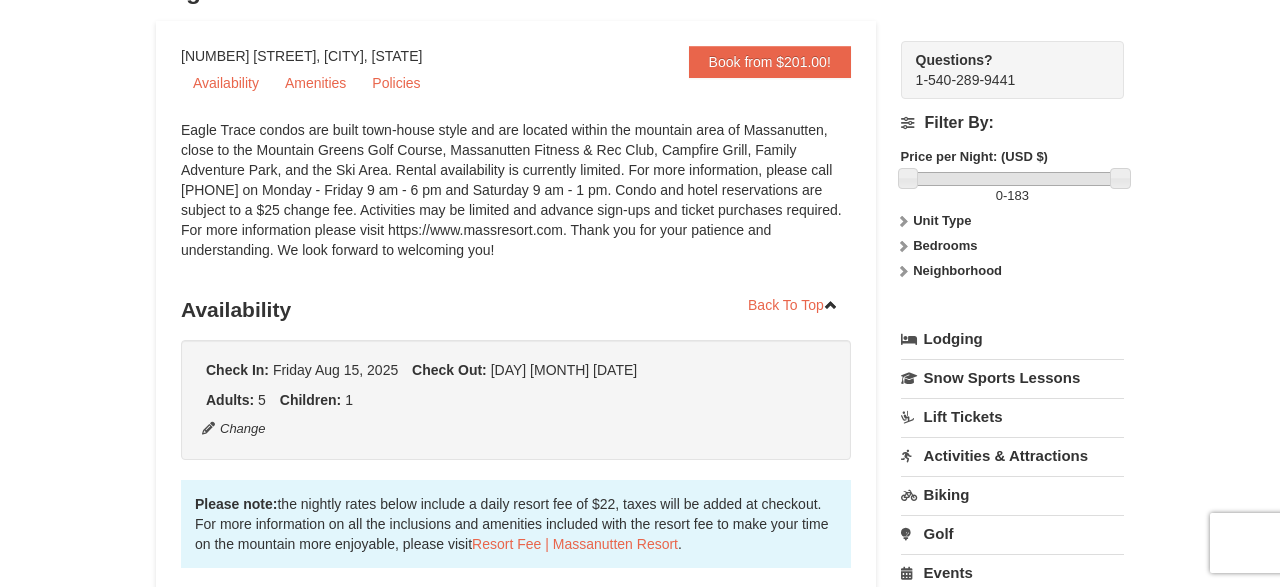 scroll, scrollTop: 175, scrollLeft: 0, axis: vertical 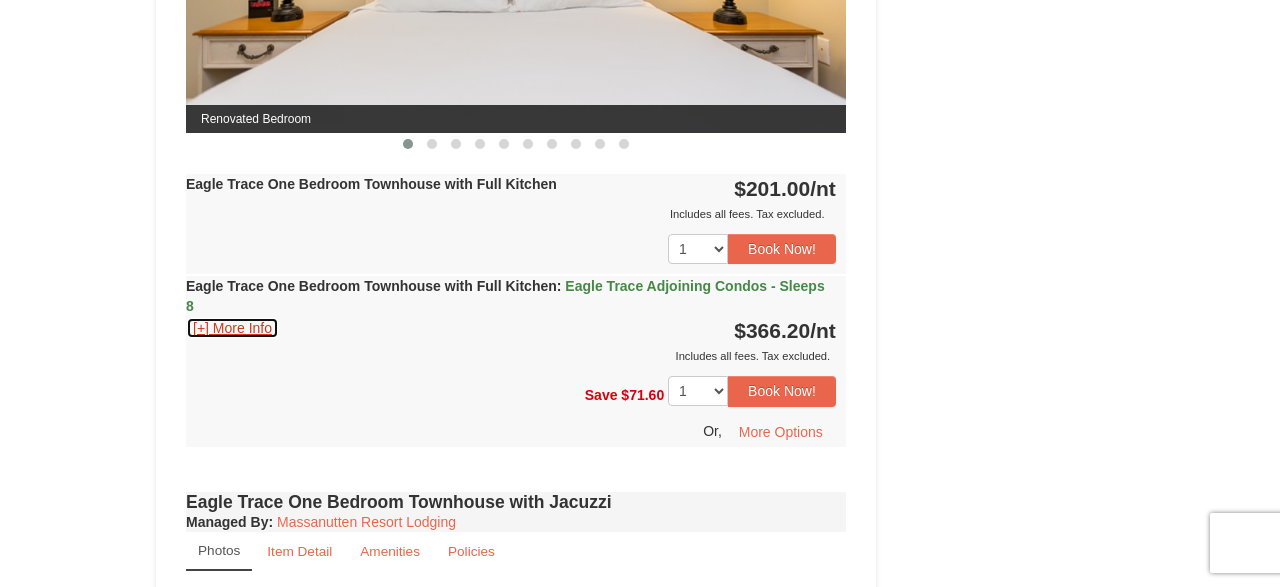 click on "[+] More Info" at bounding box center (232, 328) 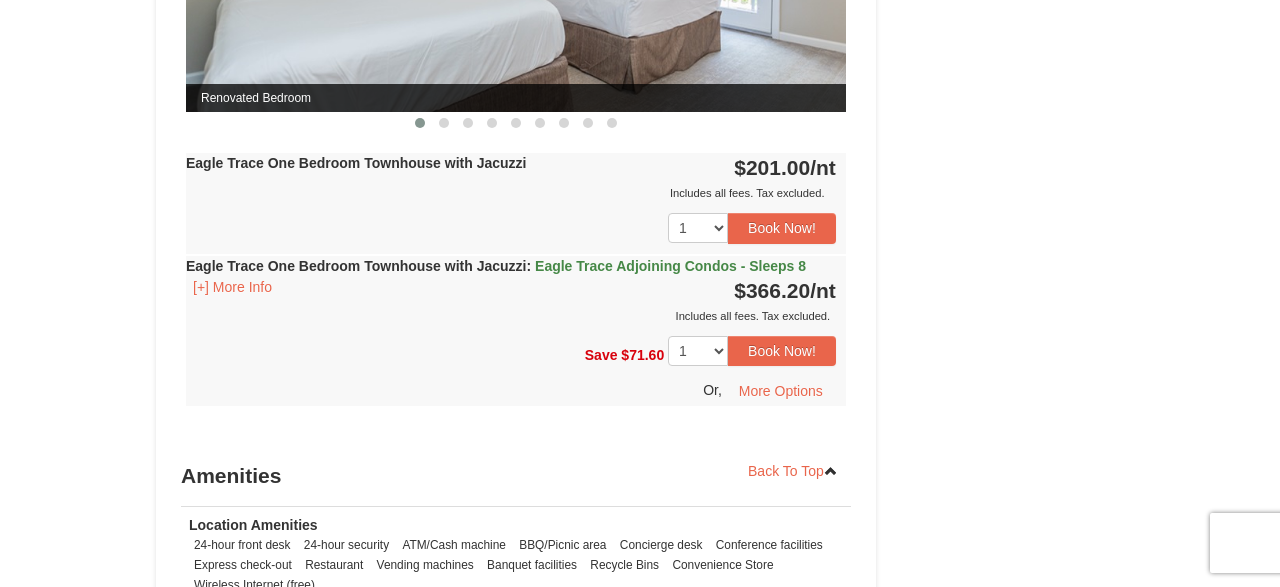 scroll, scrollTop: 2293, scrollLeft: 0, axis: vertical 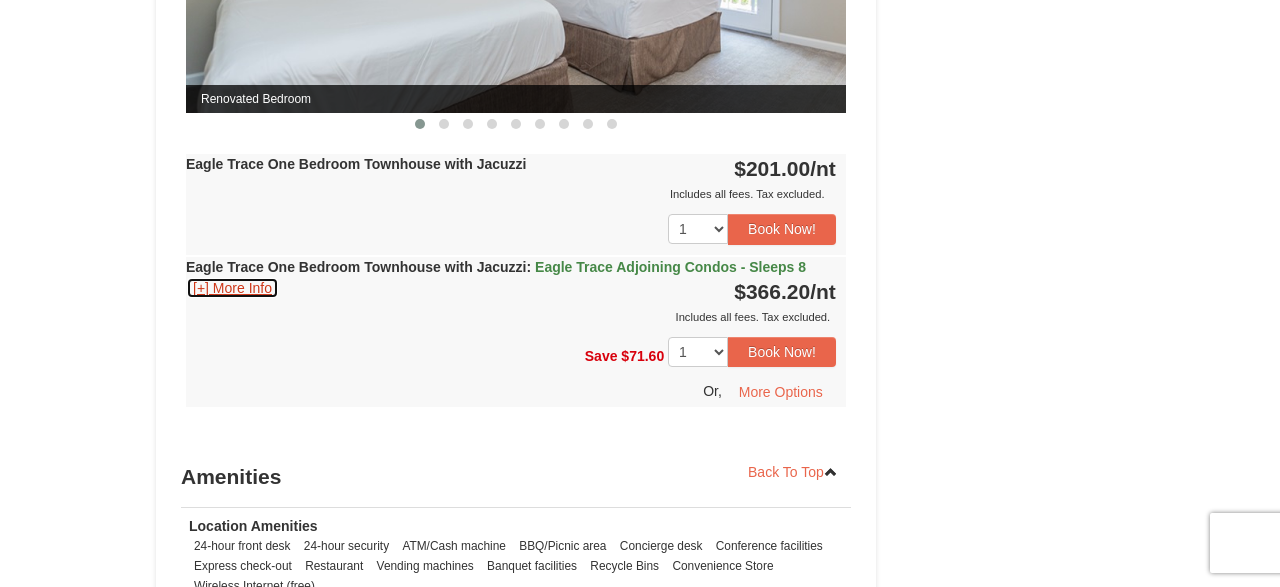 click on "[+] More Info" at bounding box center [232, 288] 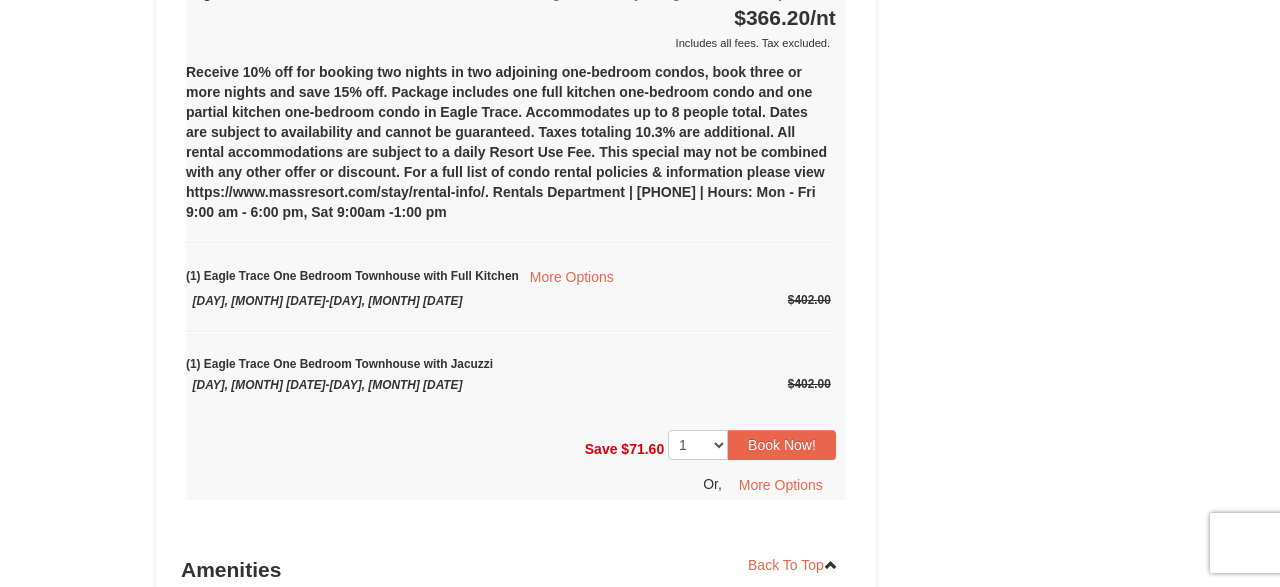 scroll, scrollTop: 2201, scrollLeft: 0, axis: vertical 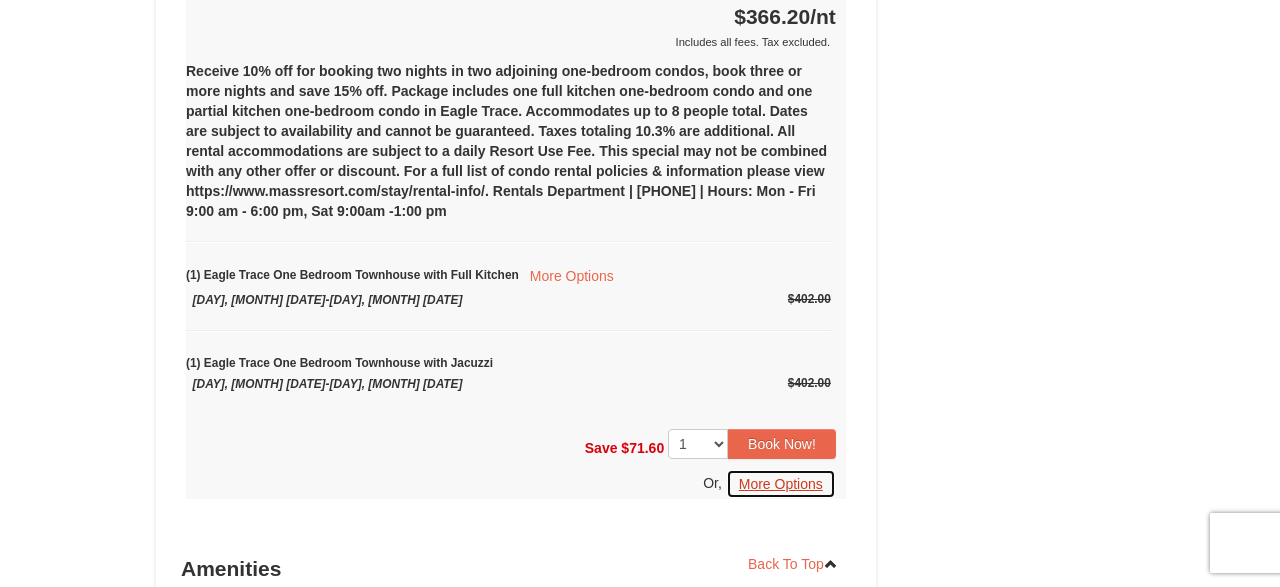 click on "More Options" at bounding box center [781, 484] 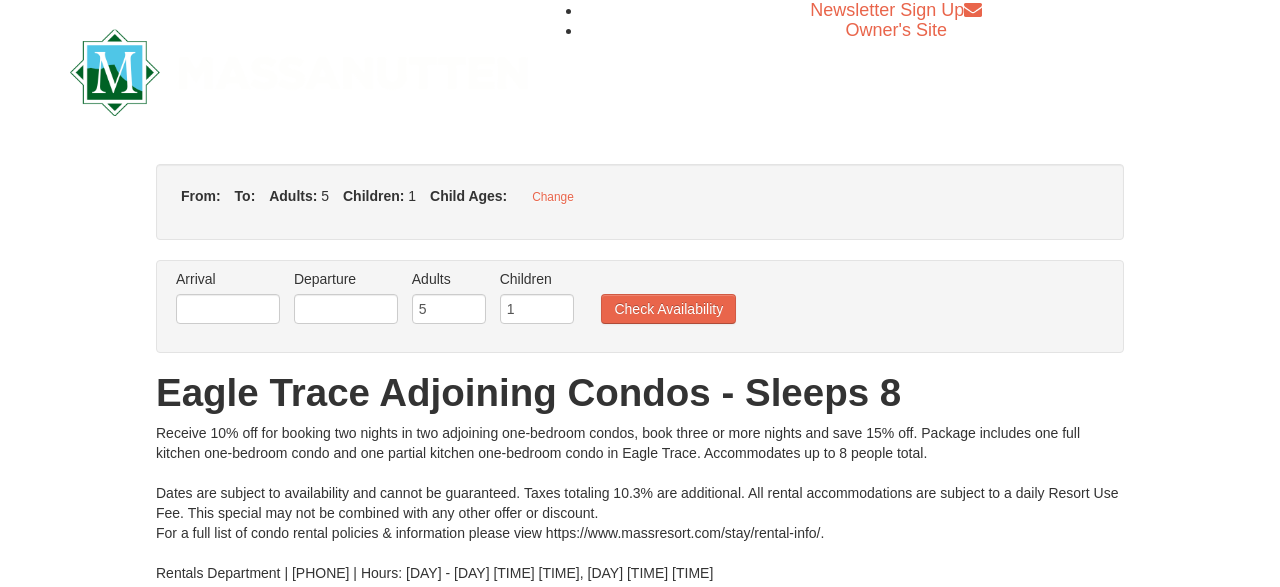 type on "08/15/2025" 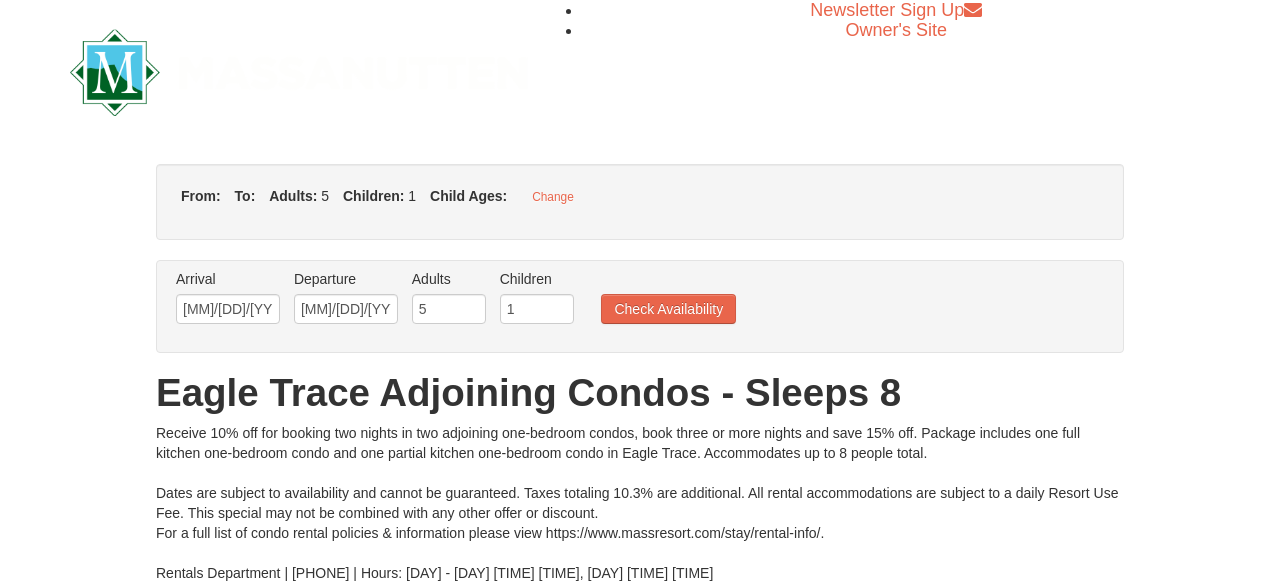 scroll, scrollTop: 0, scrollLeft: 0, axis: both 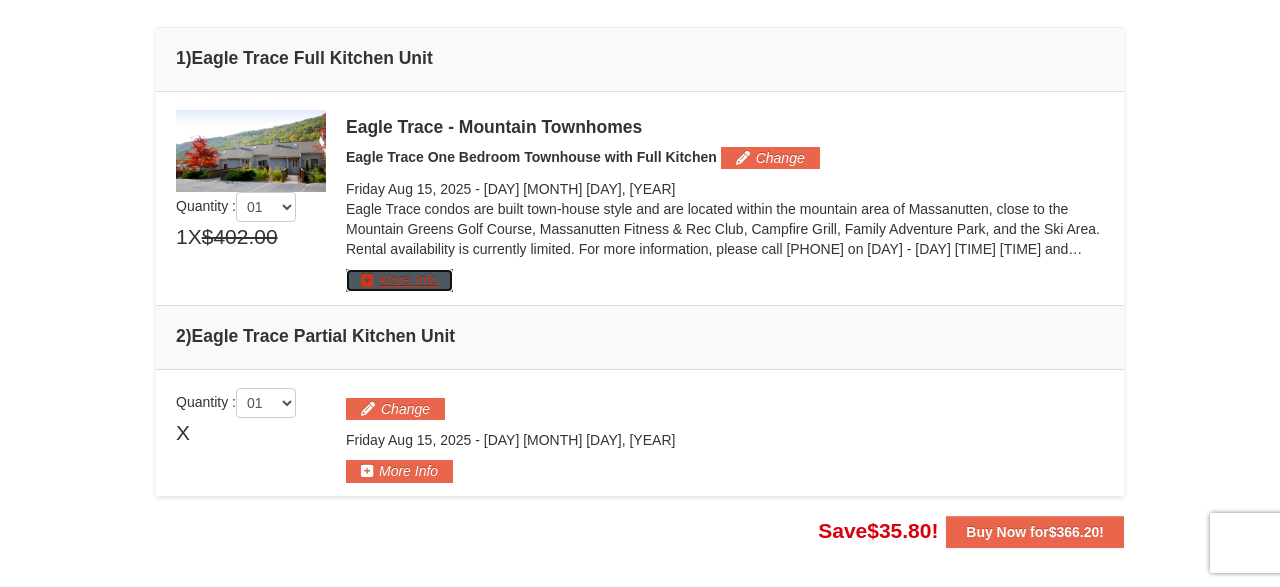 click on "More Info" at bounding box center [399, 280] 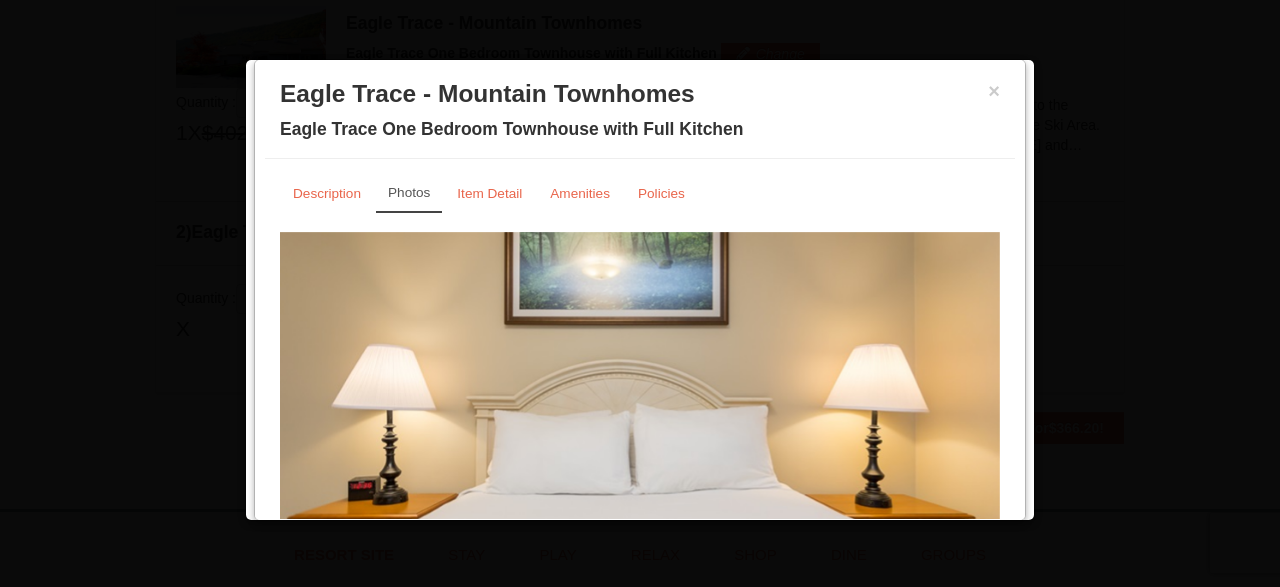 scroll, scrollTop: 616, scrollLeft: 0, axis: vertical 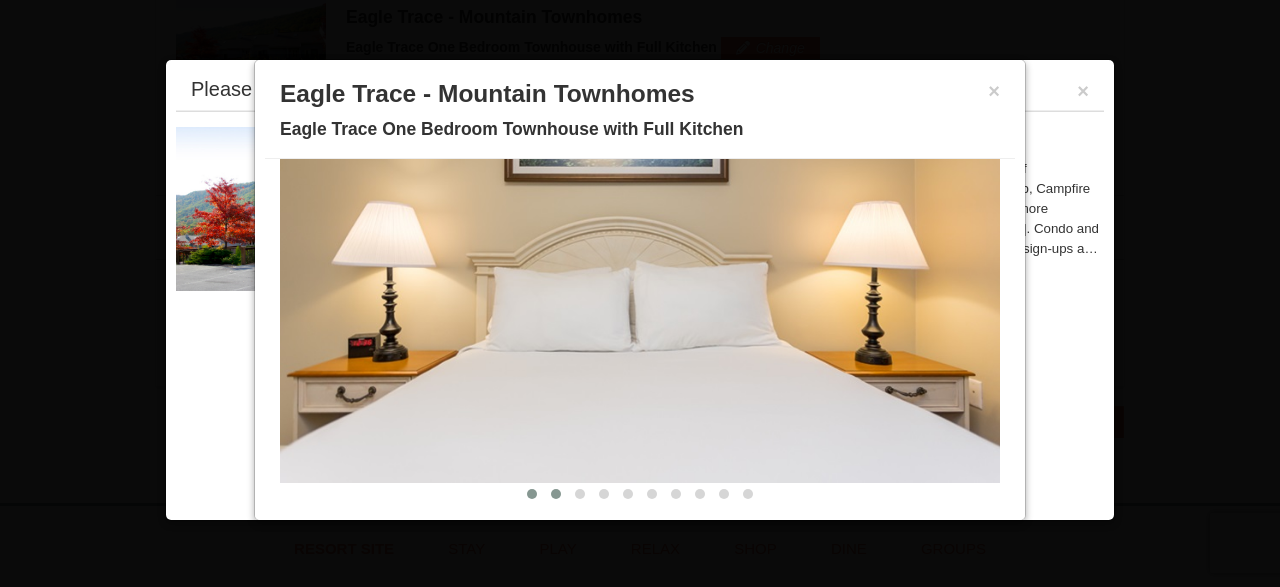 click at bounding box center [556, 494] 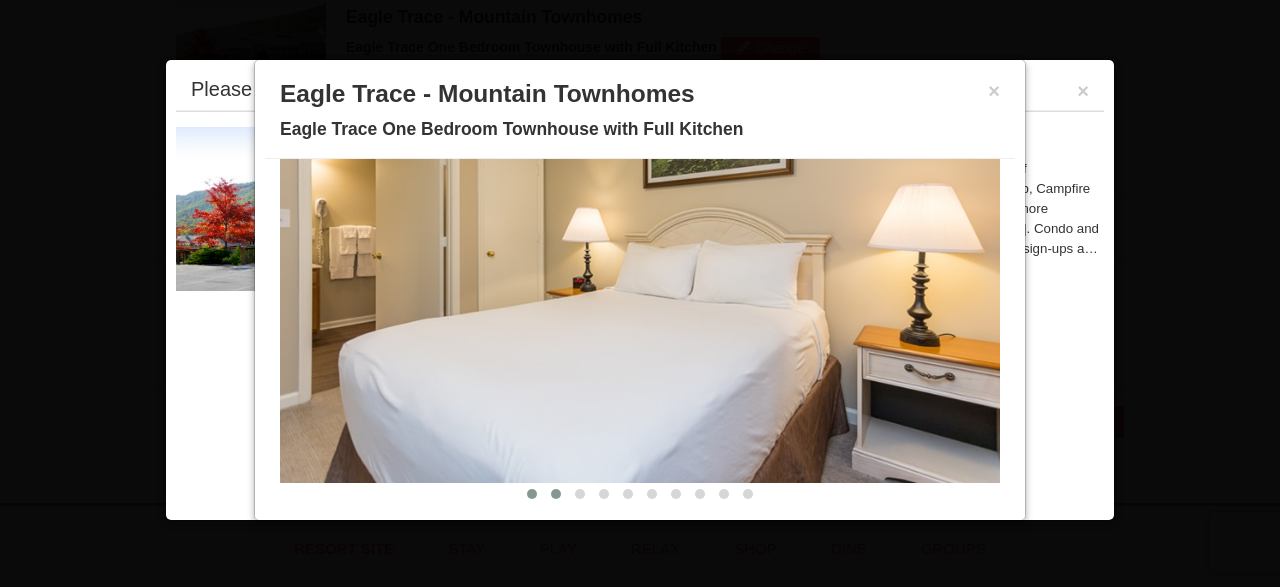 click at bounding box center [532, 494] 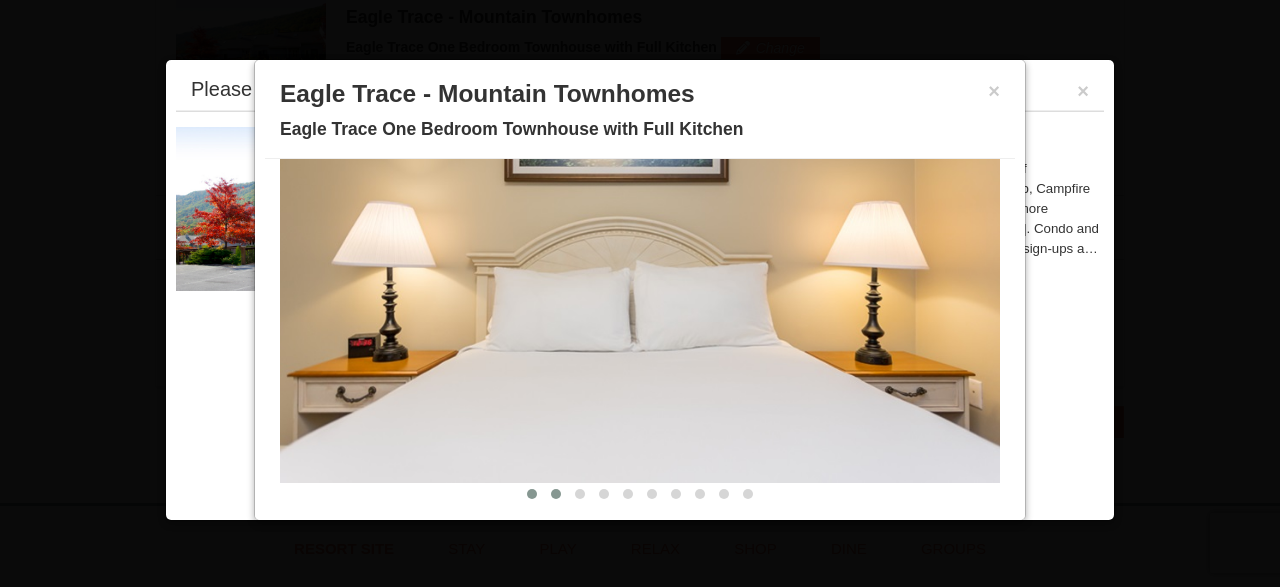 click at bounding box center (556, 494) 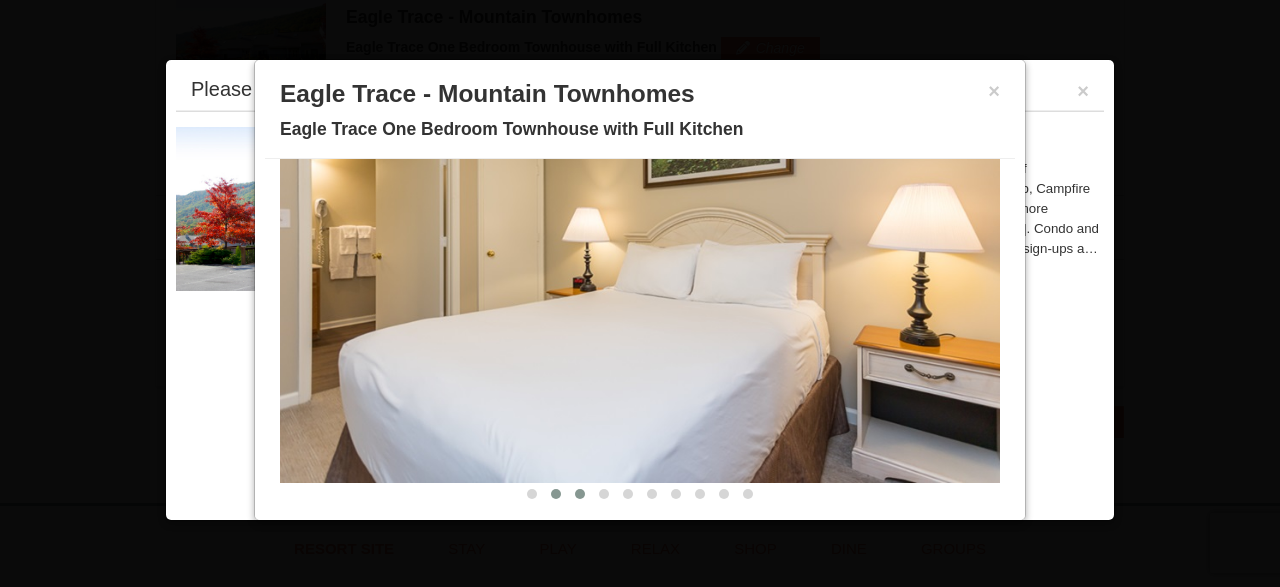click at bounding box center (580, 494) 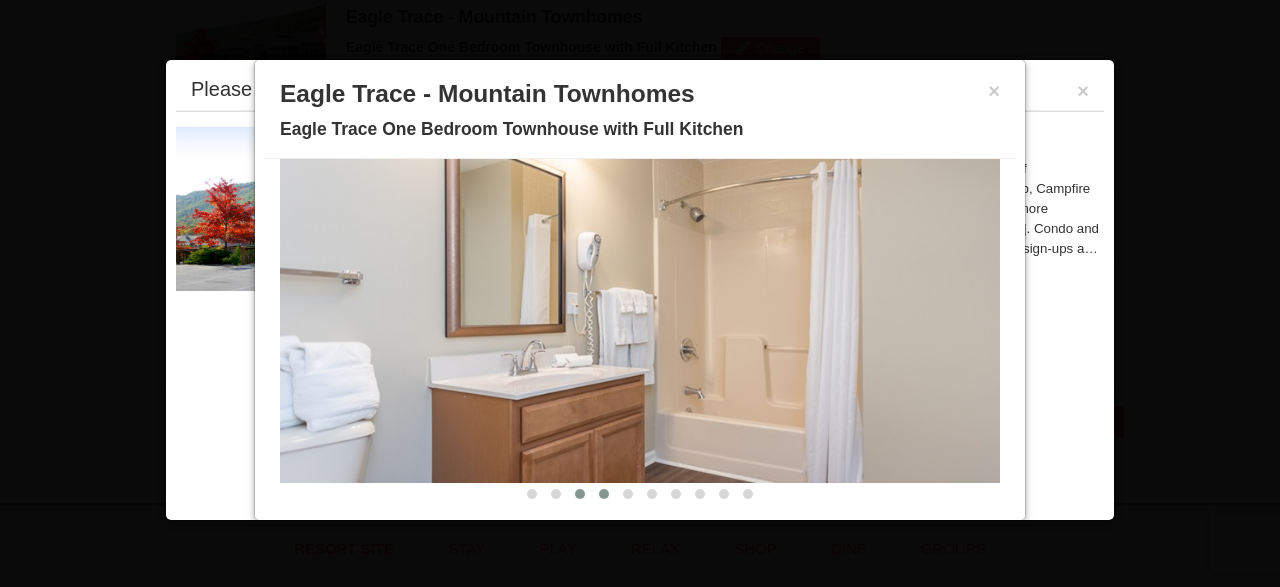 click at bounding box center (604, 494) 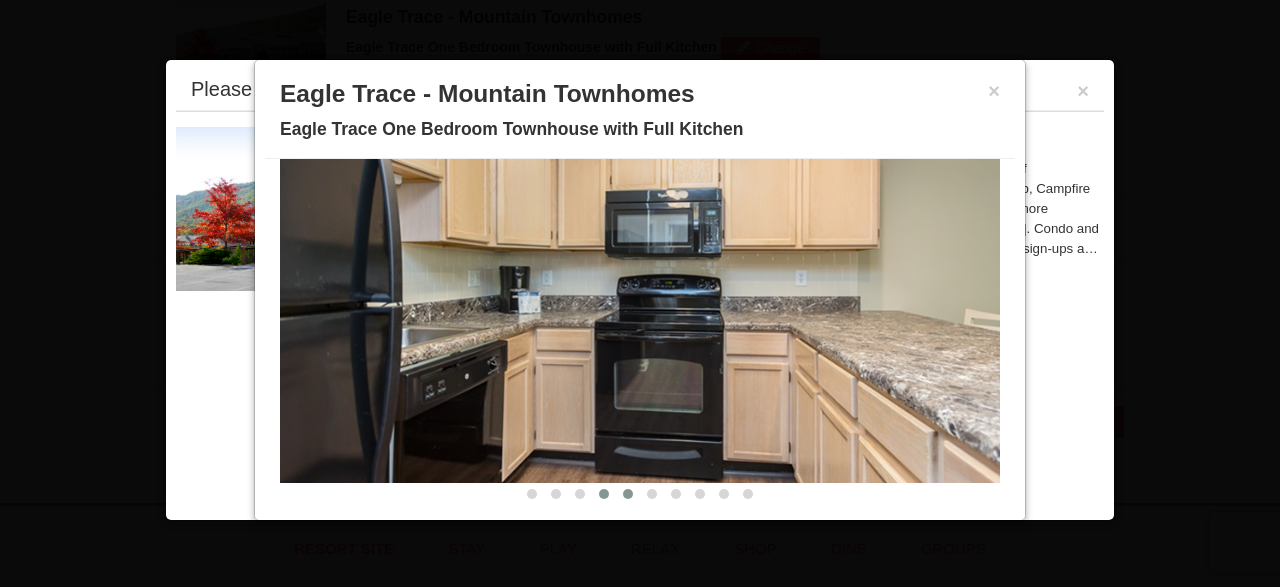 click at bounding box center (628, 494) 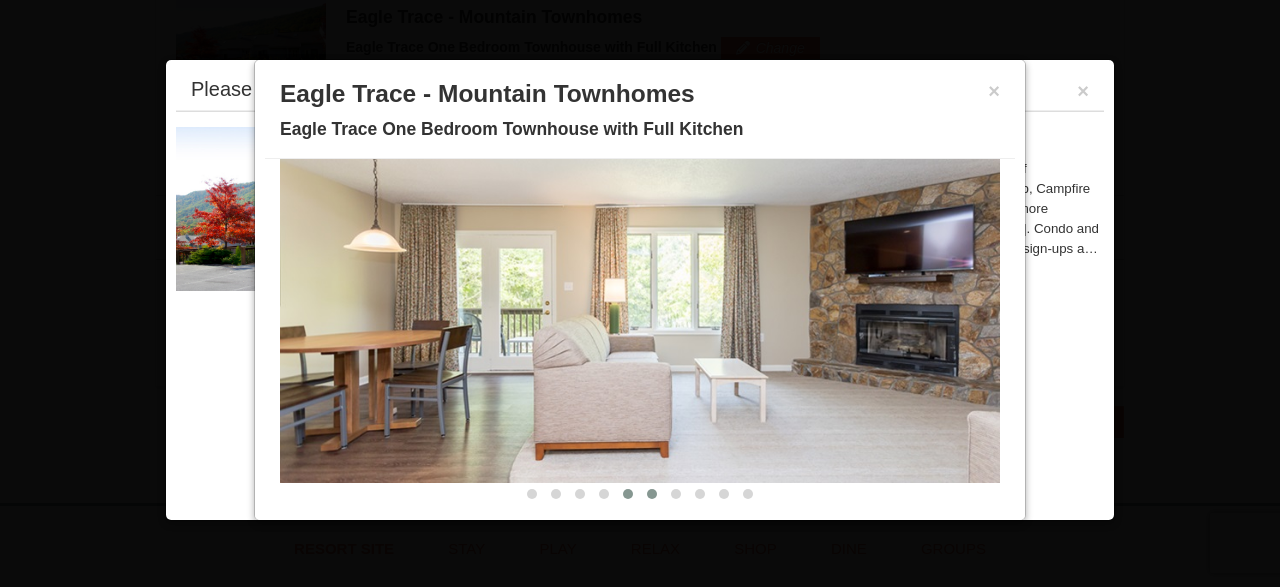click at bounding box center [652, 494] 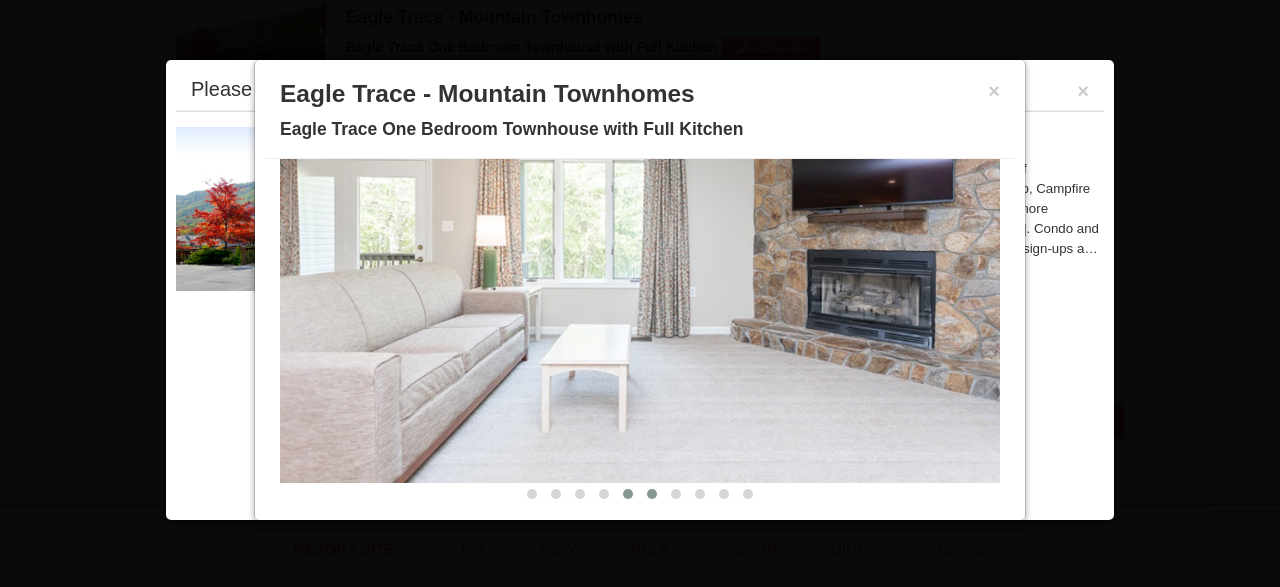 click at bounding box center (628, 494) 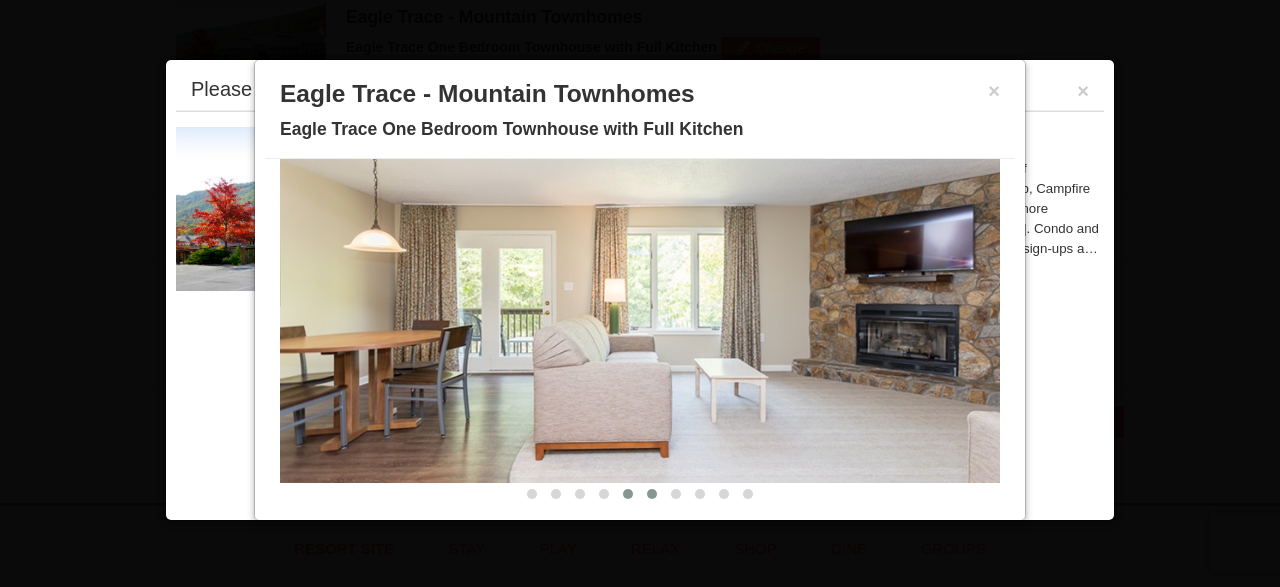 click at bounding box center (652, 494) 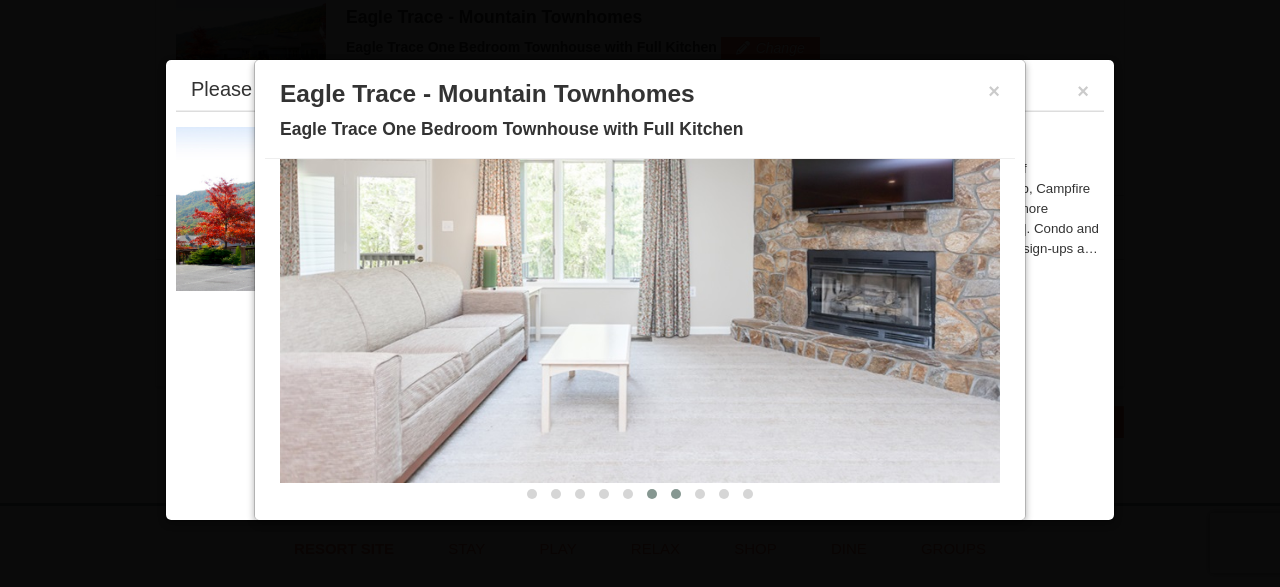 click at bounding box center [676, 494] 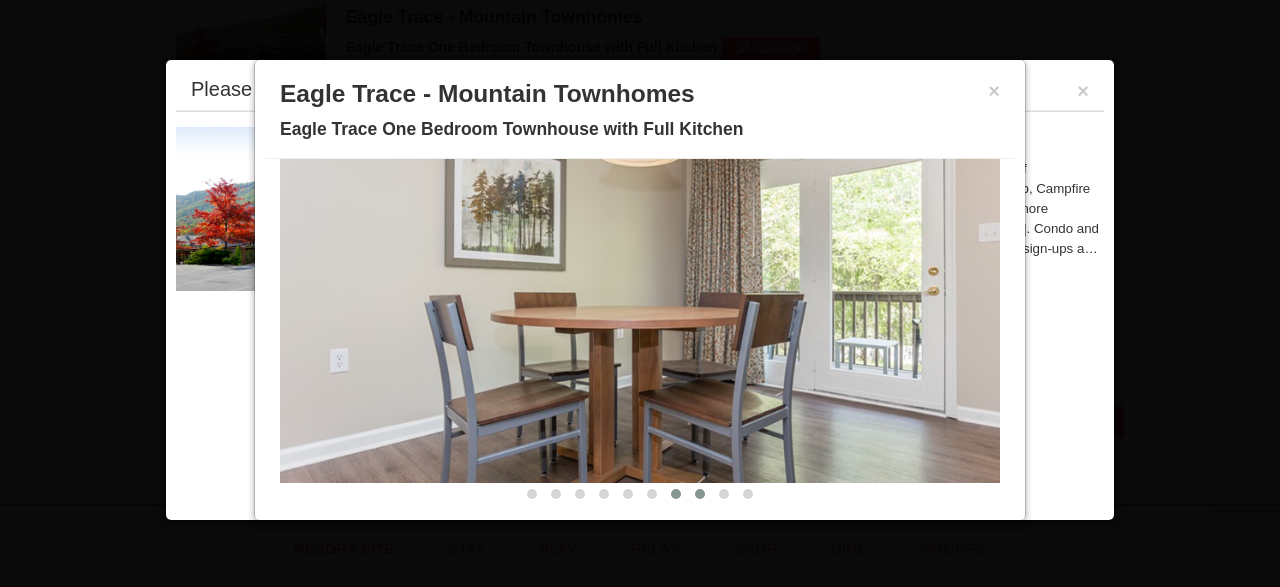 click at bounding box center (700, 494) 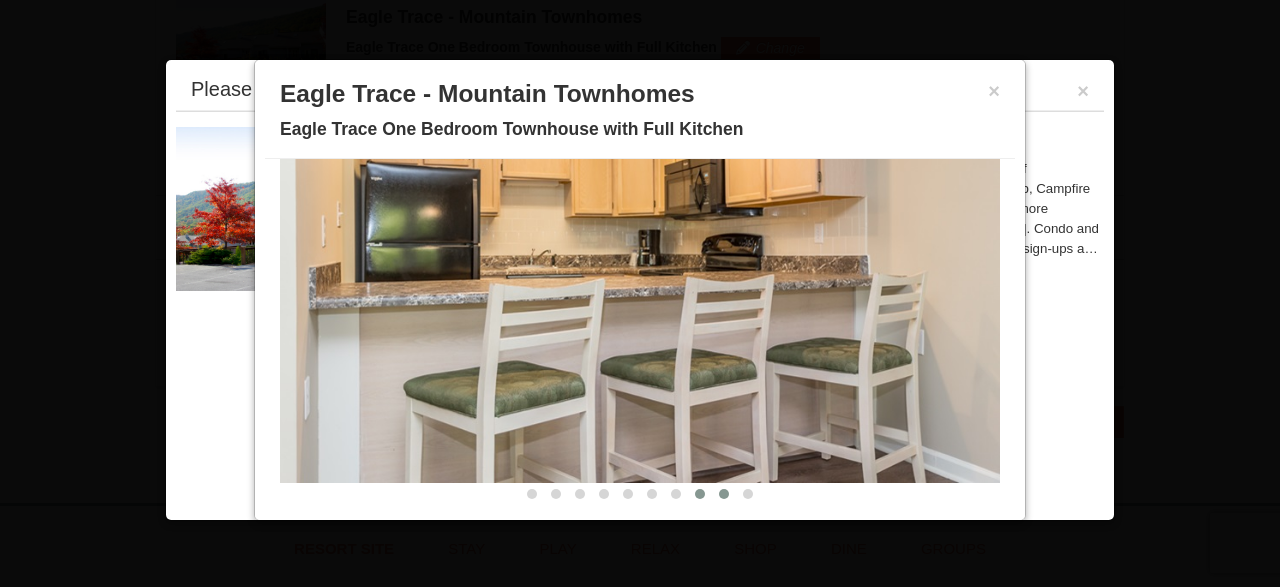 click at bounding box center (724, 494) 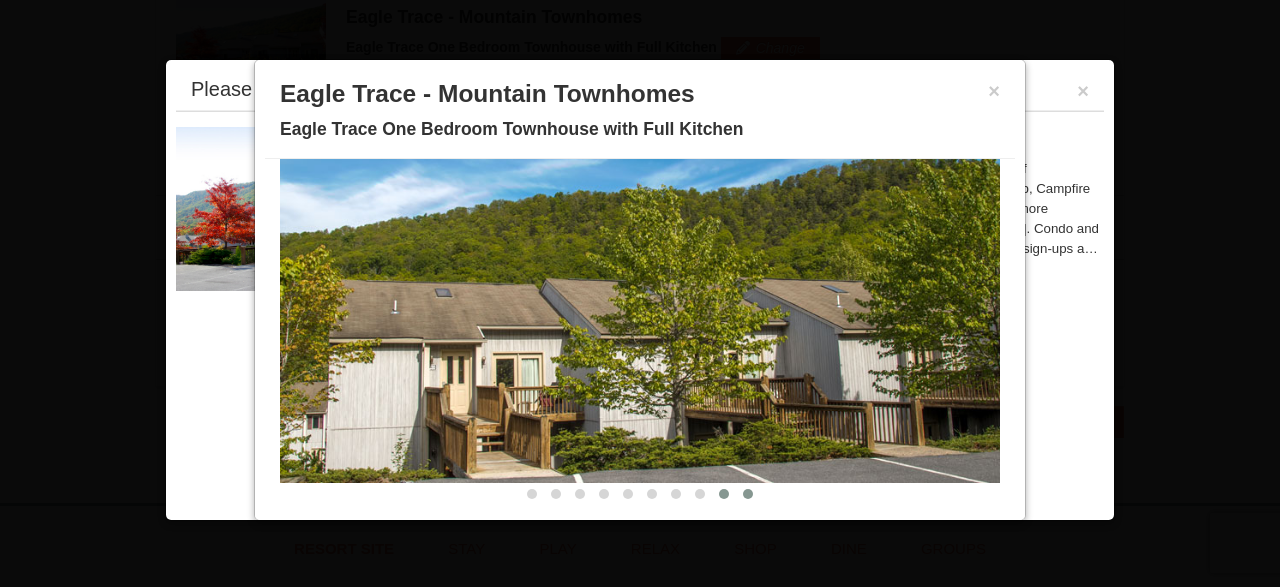 click at bounding box center (748, 494) 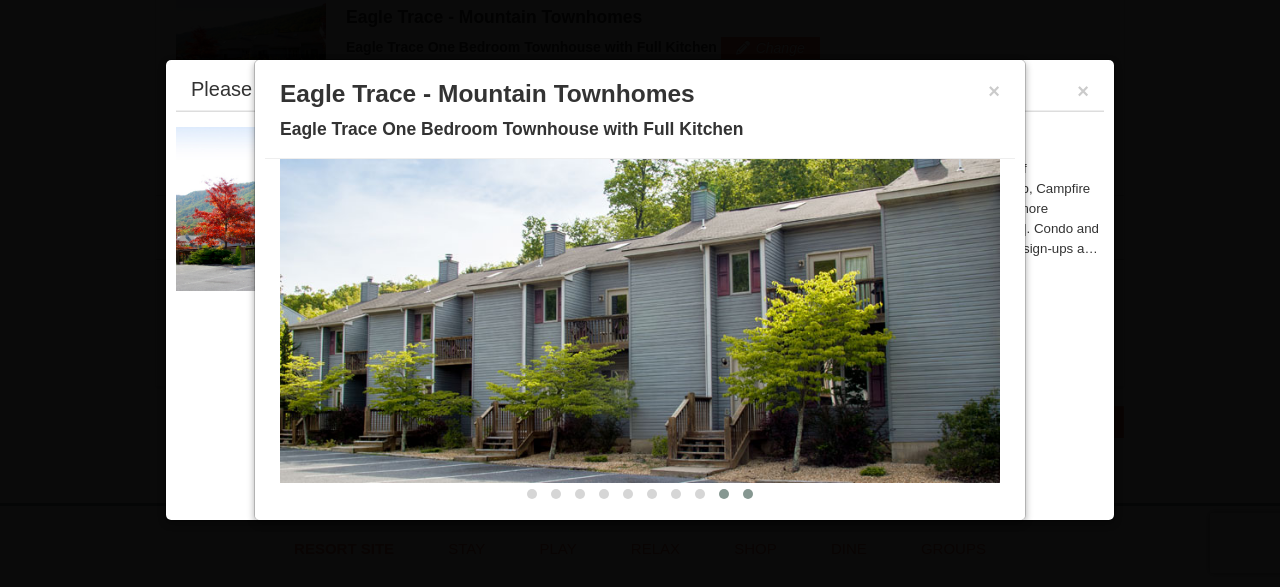 click at bounding box center [724, 494] 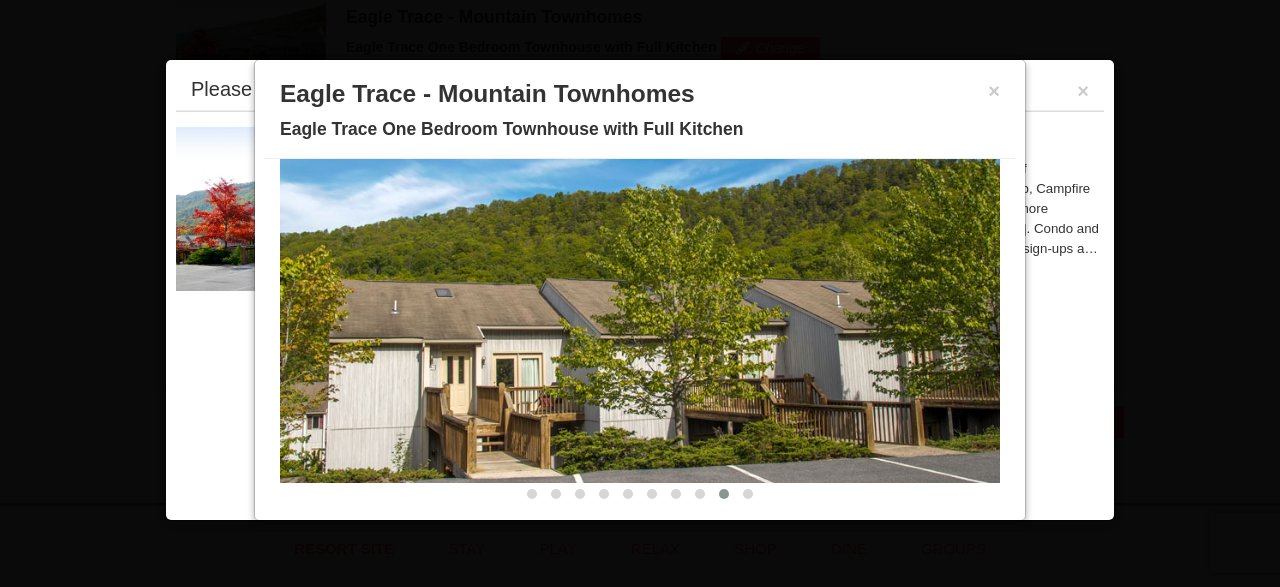 scroll, scrollTop: 28, scrollLeft: 0, axis: vertical 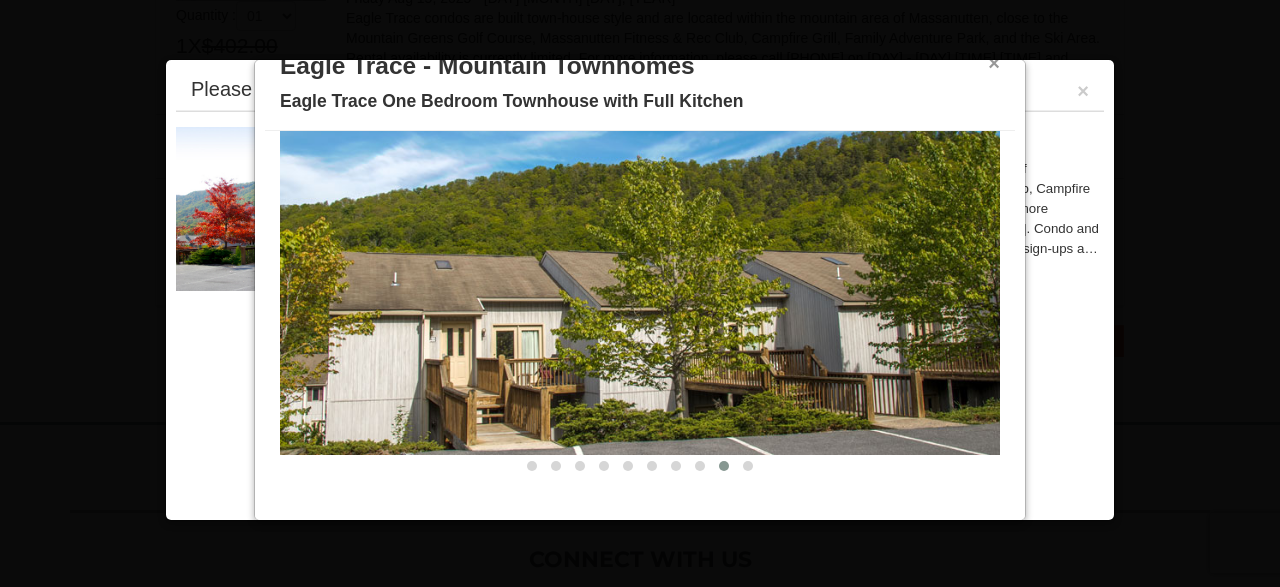 click on "×" at bounding box center (994, 63) 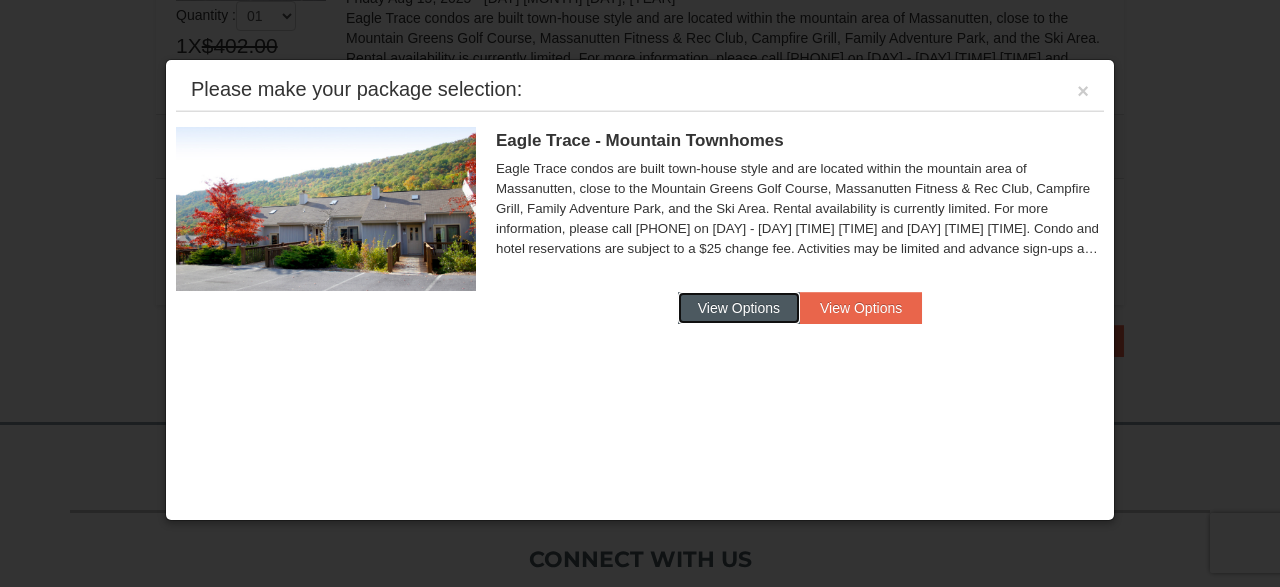 click on "View Options" at bounding box center (739, 308) 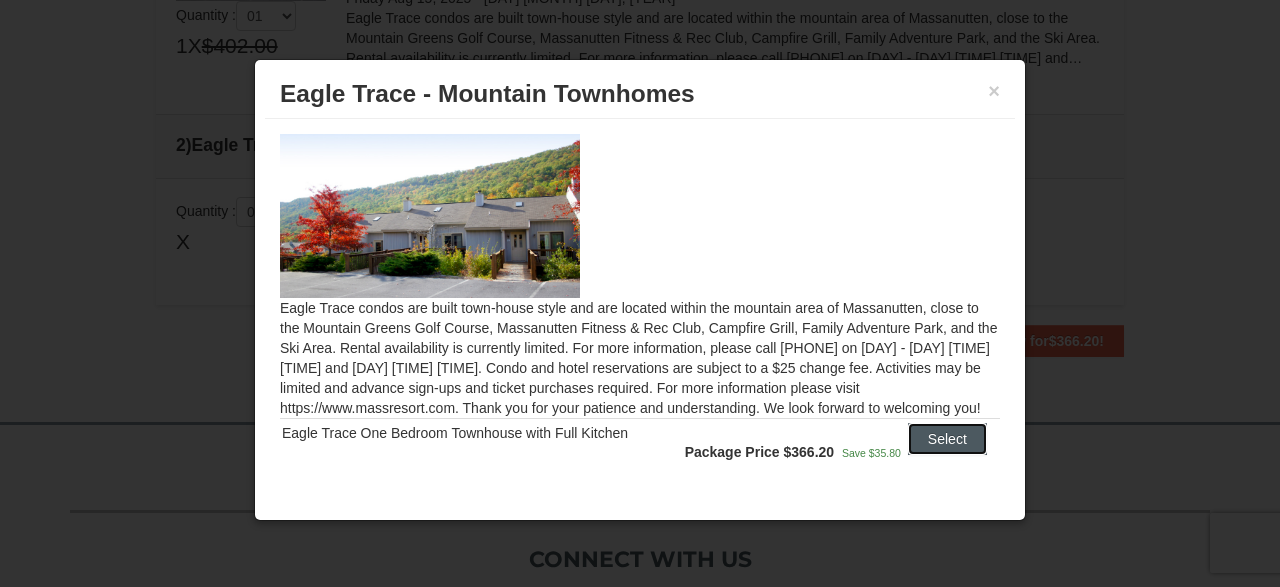 click on "Select" at bounding box center (947, 439) 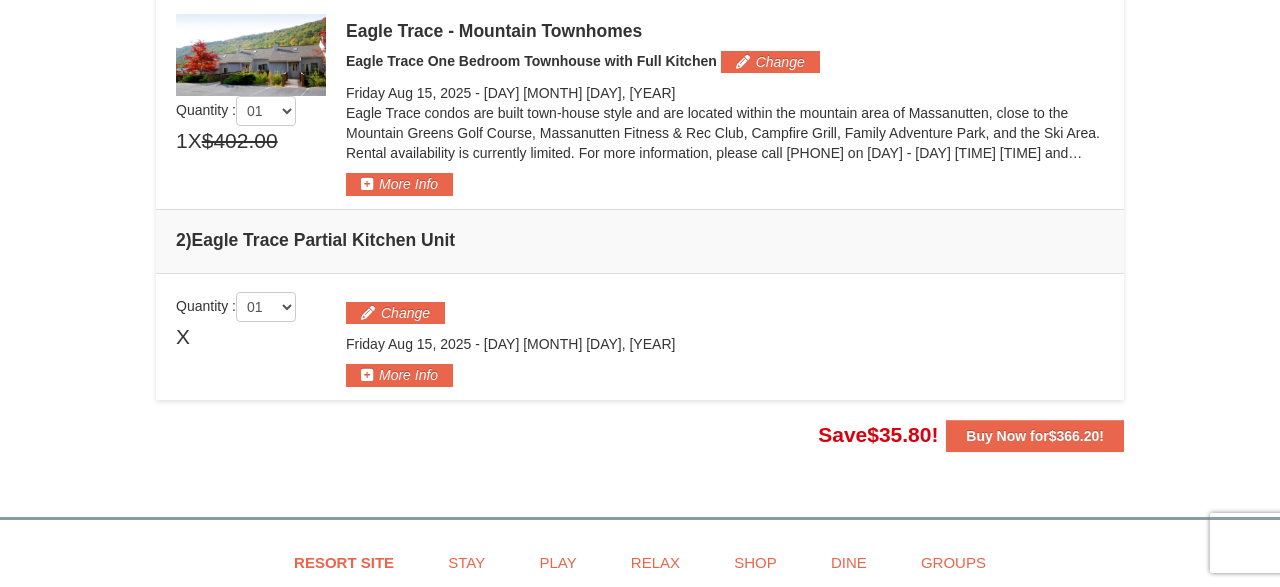 scroll, scrollTop: 599, scrollLeft: 0, axis: vertical 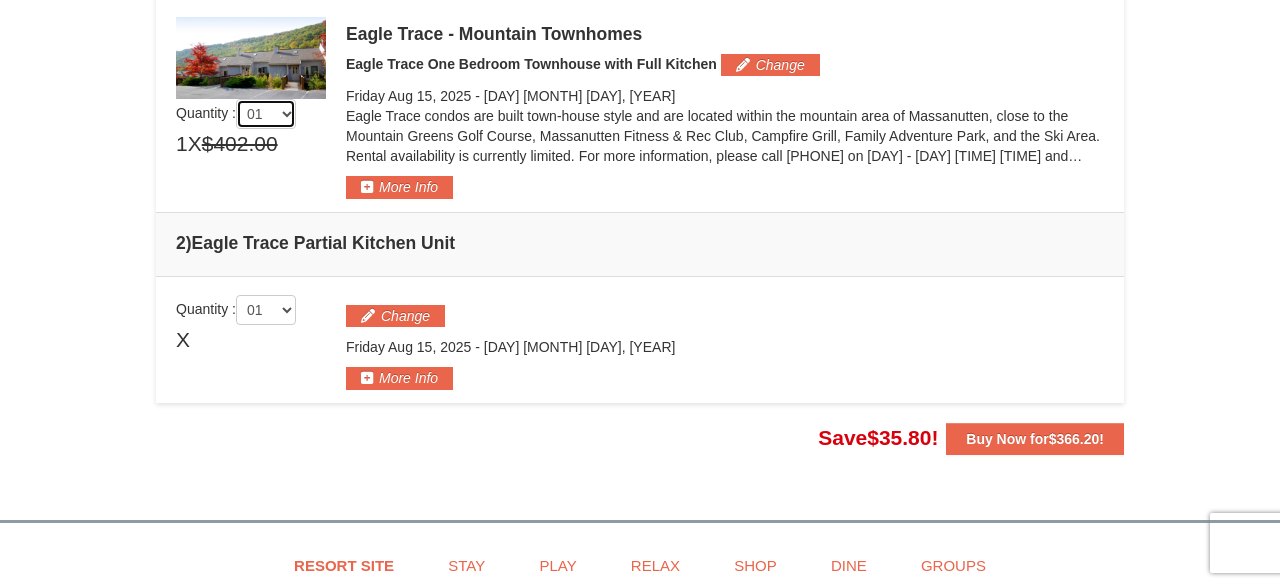 click on "01
02
03
04
05" at bounding box center (266, 114) 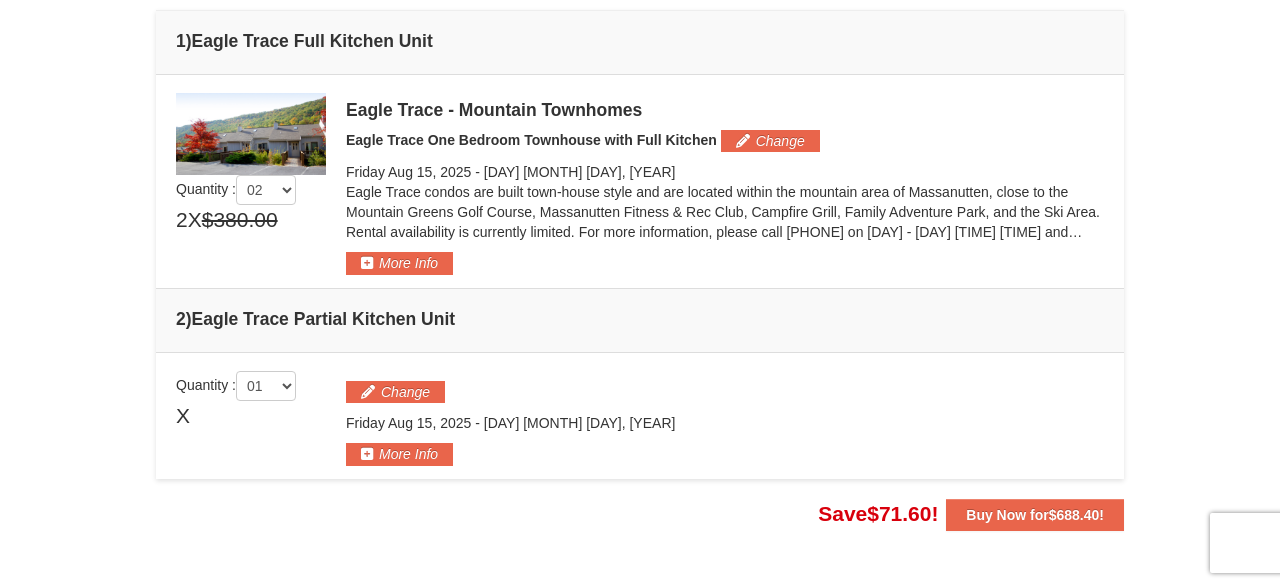 scroll, scrollTop: 526, scrollLeft: 0, axis: vertical 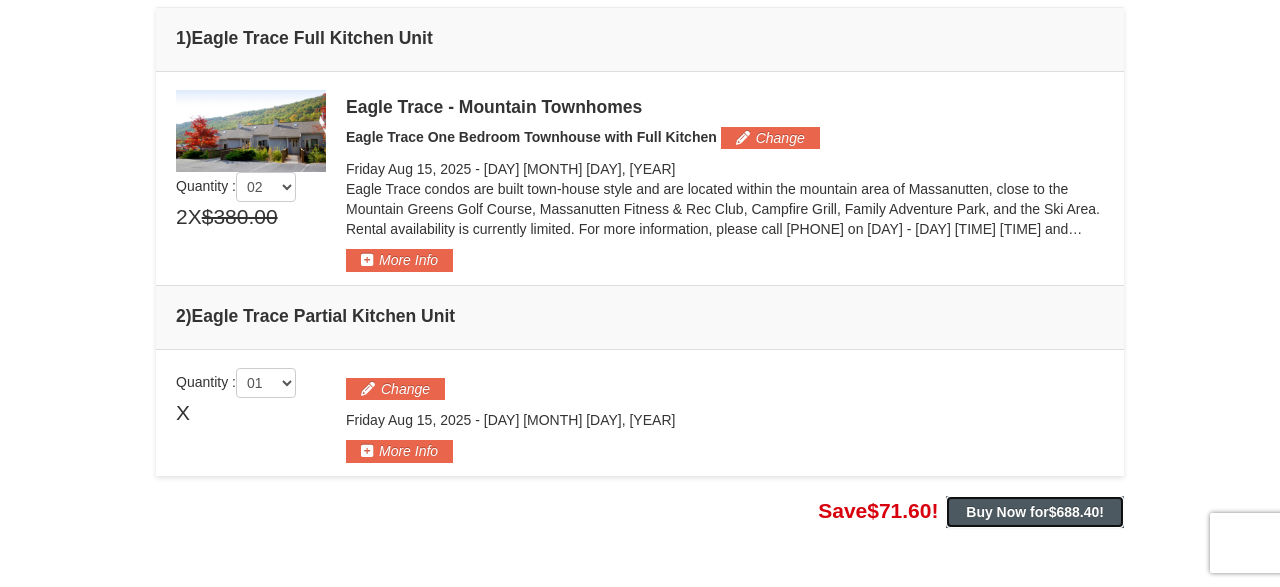 click on "Buy Now for
$688.40 !" at bounding box center (1035, 512) 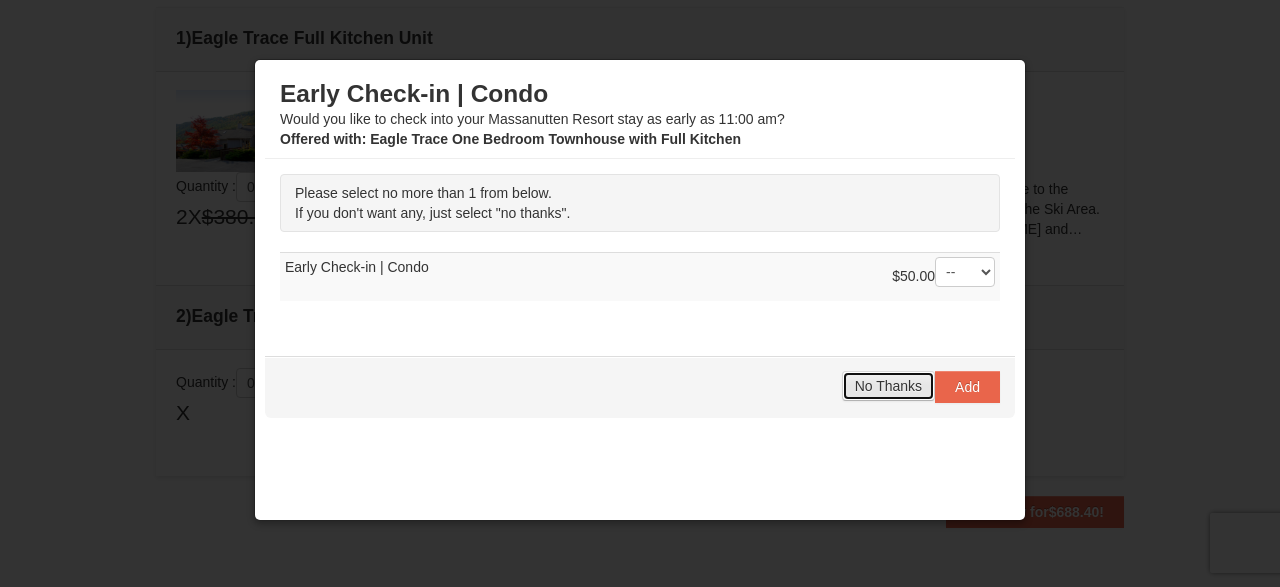 click on "No Thanks" at bounding box center [888, 386] 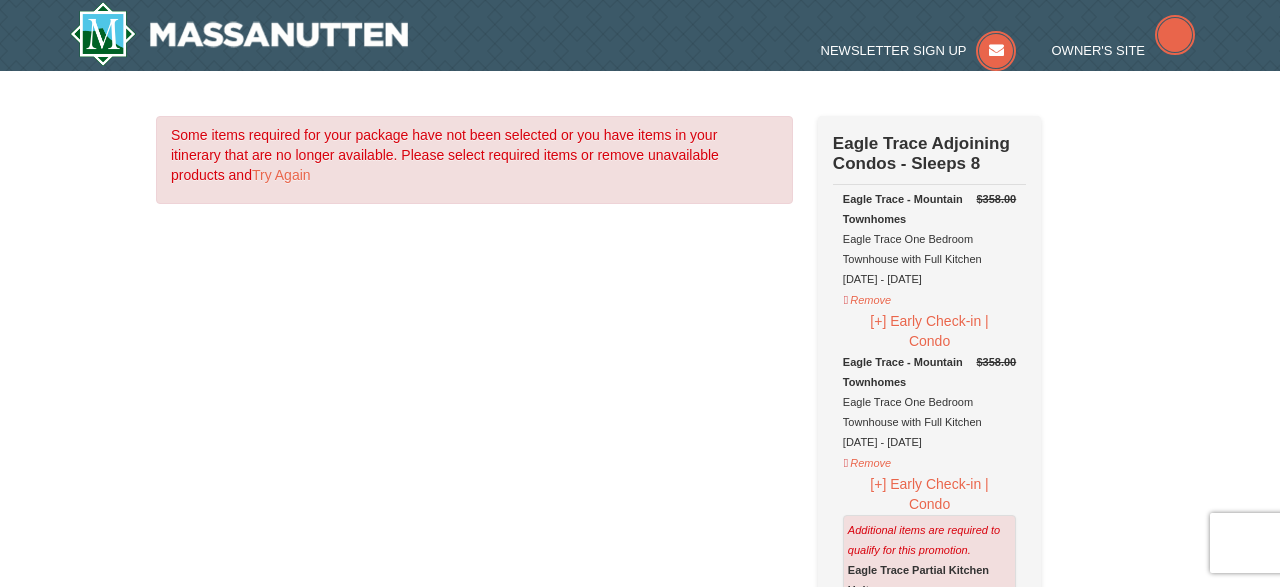 scroll, scrollTop: 0, scrollLeft: 0, axis: both 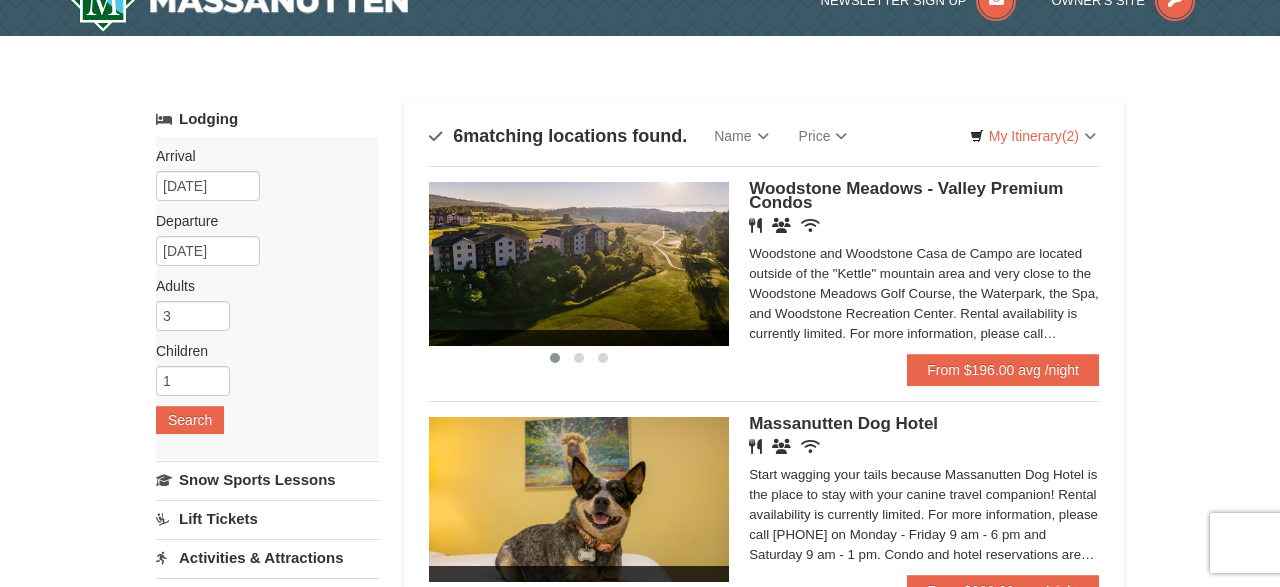 click on "×
Categories
Map
List
Filter
My Itinerary (2)
Check Out Now
Eagle Trace Adjoining Condos - Sleeps 8
$358.00
Remove" at bounding box center [640, 806] 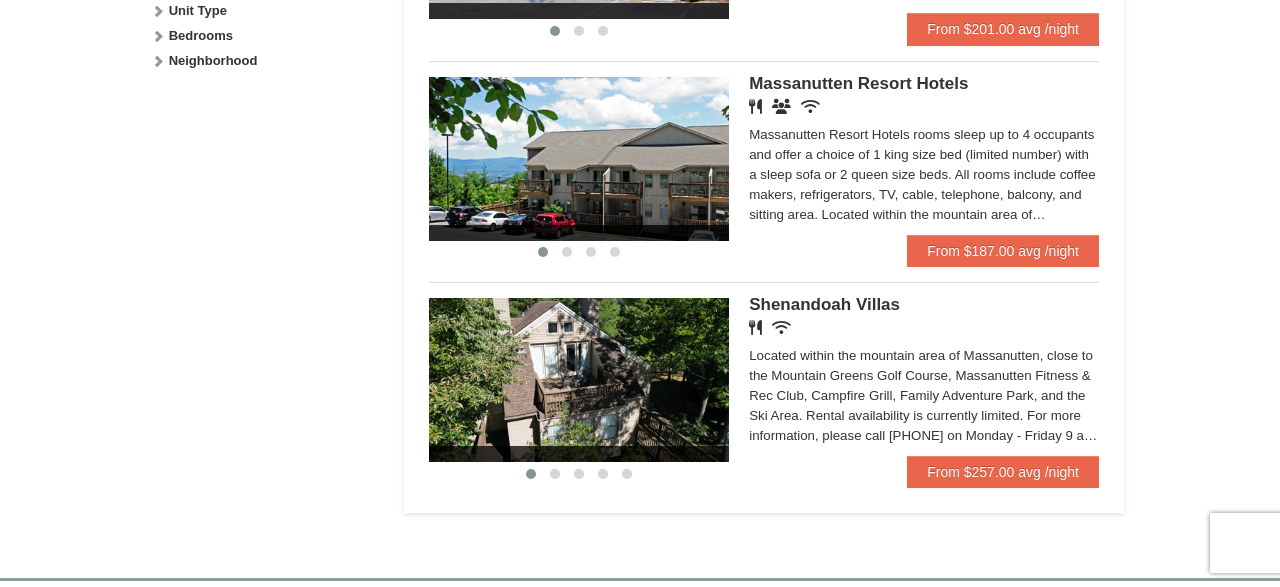scroll, scrollTop: 1059, scrollLeft: 0, axis: vertical 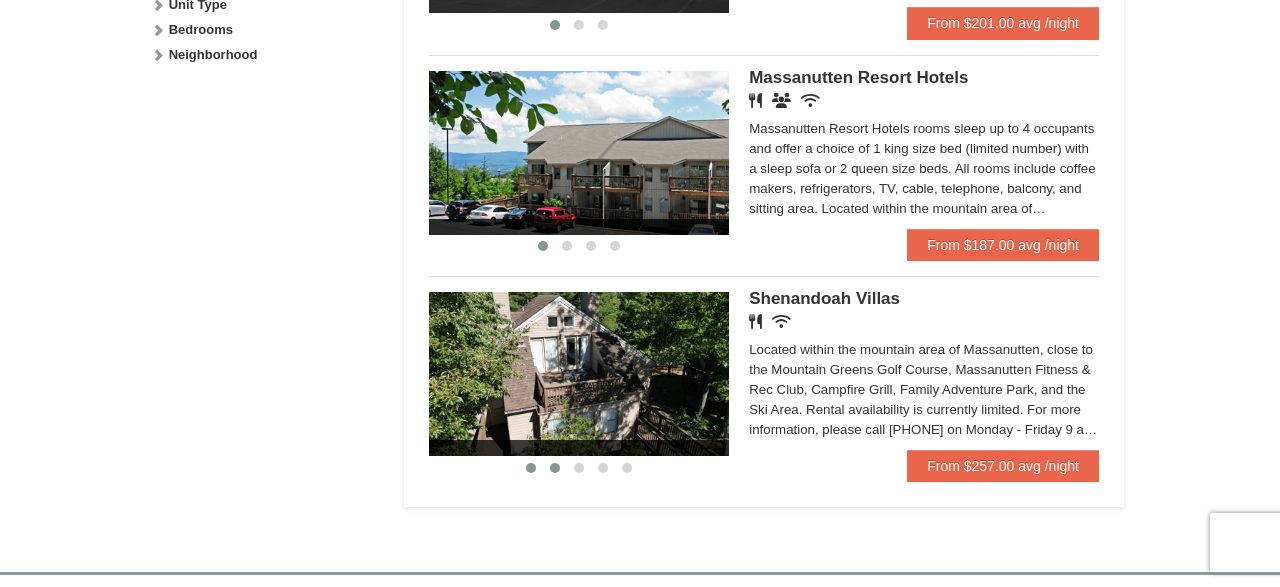 click at bounding box center (555, 468) 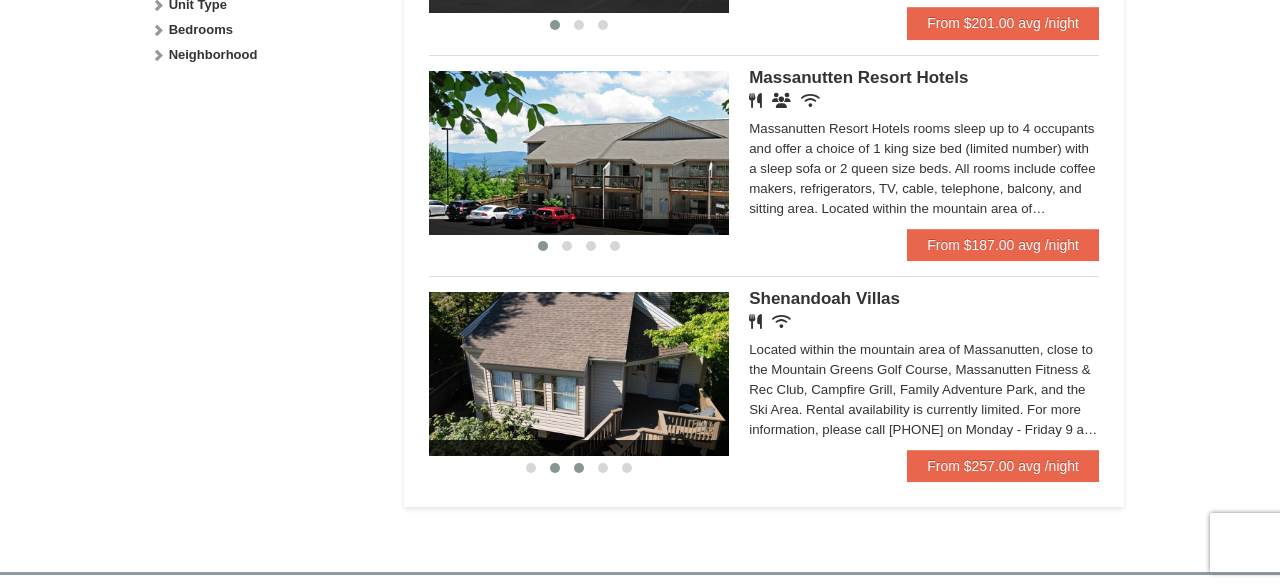 click at bounding box center (579, 468) 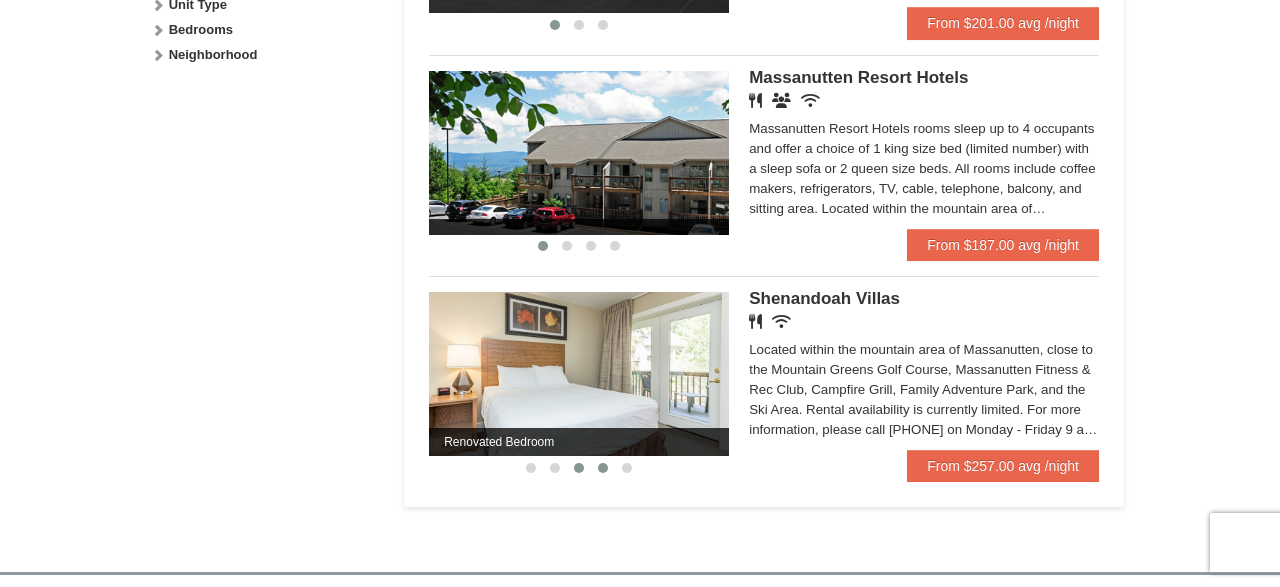 click at bounding box center [603, 468] 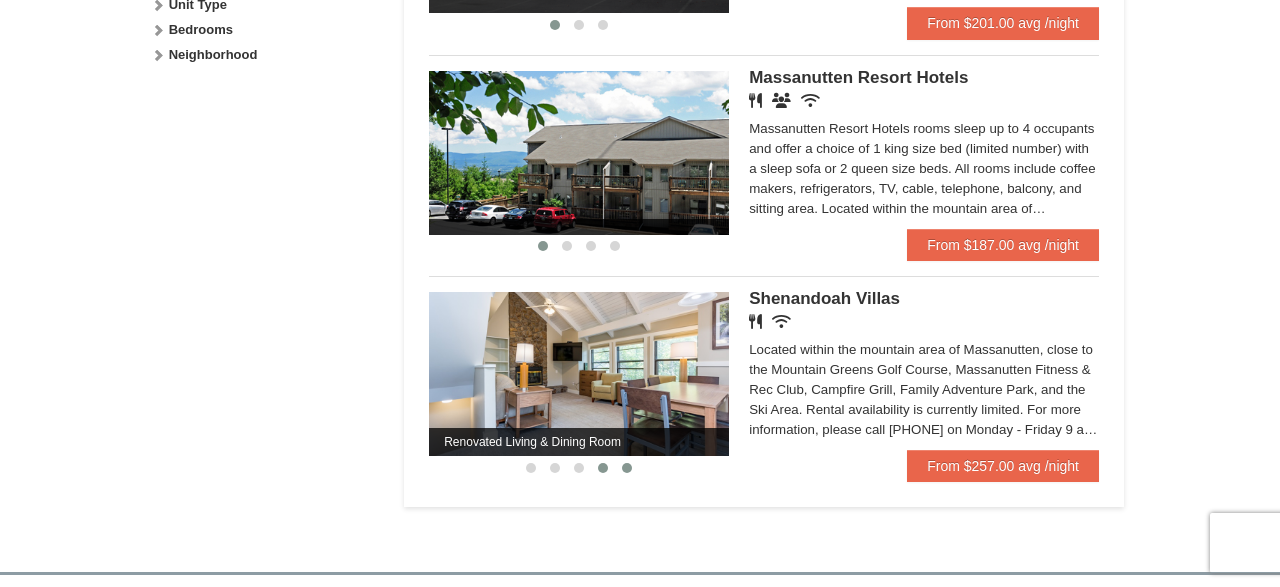 click at bounding box center (627, 468) 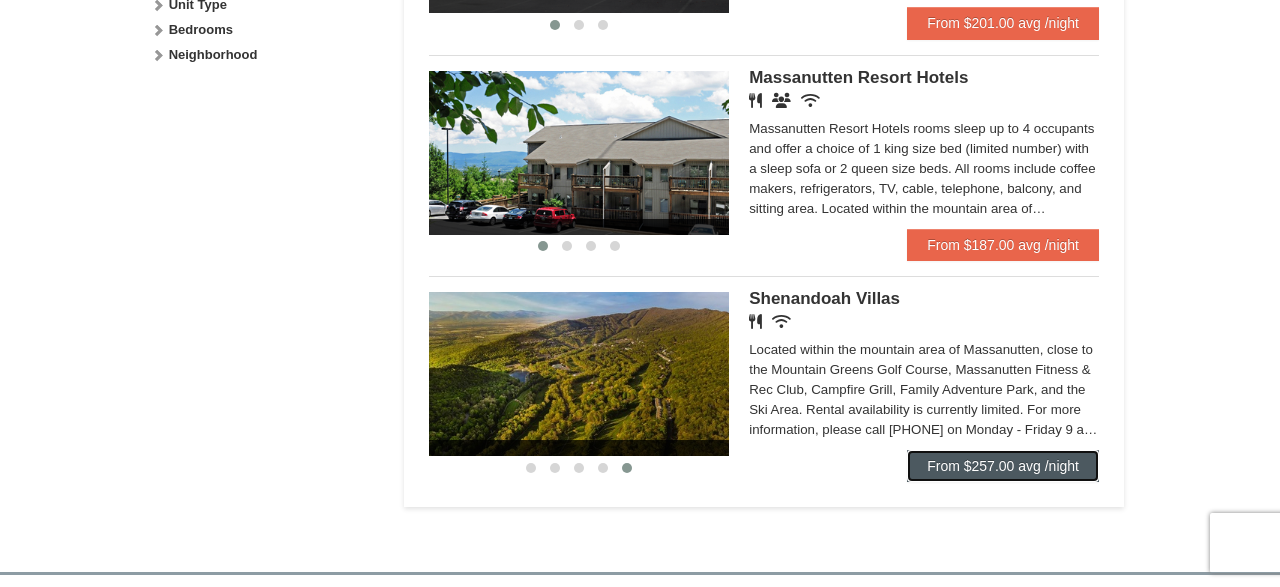 click on "From $257.00 avg /night" at bounding box center [1003, 466] 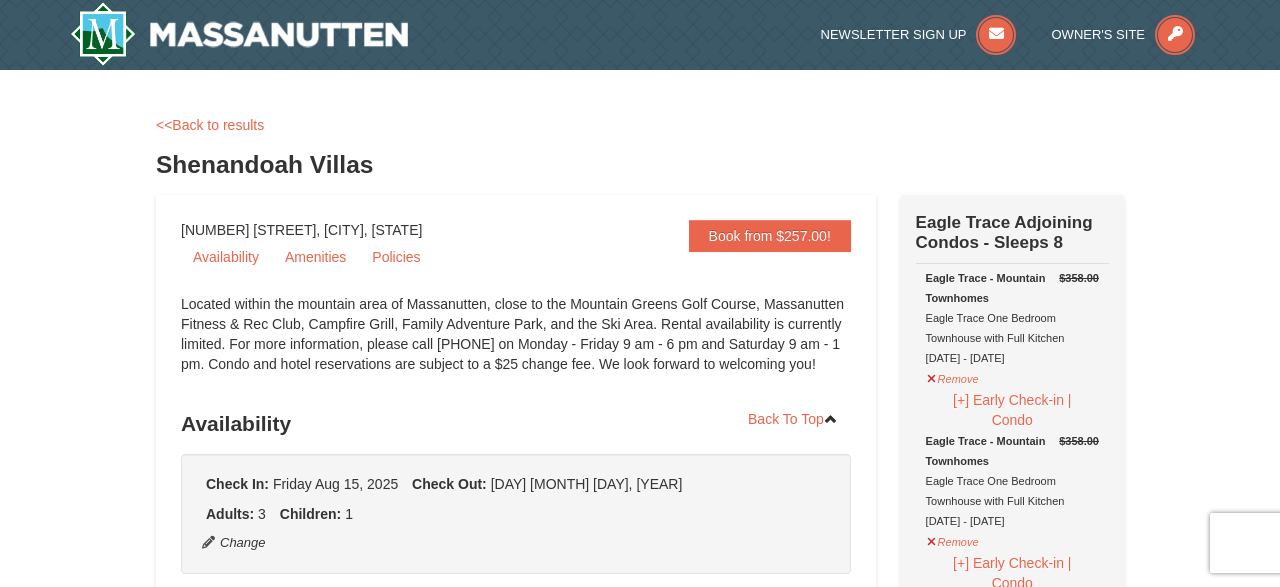 scroll, scrollTop: 0, scrollLeft: 0, axis: both 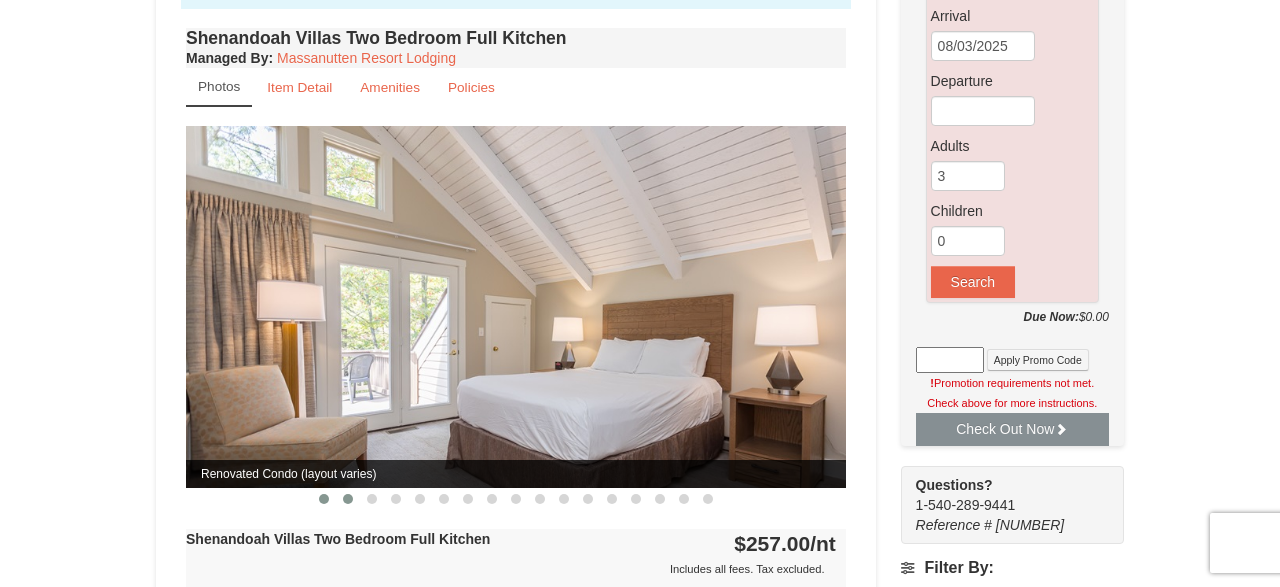 click at bounding box center (348, 499) 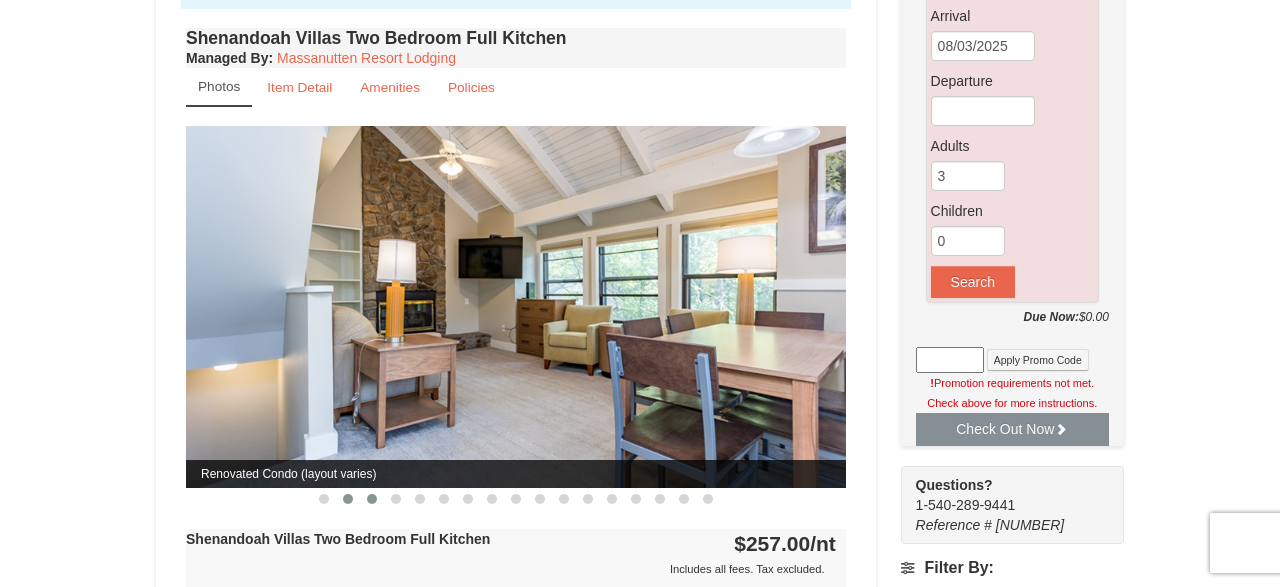 click at bounding box center [372, 499] 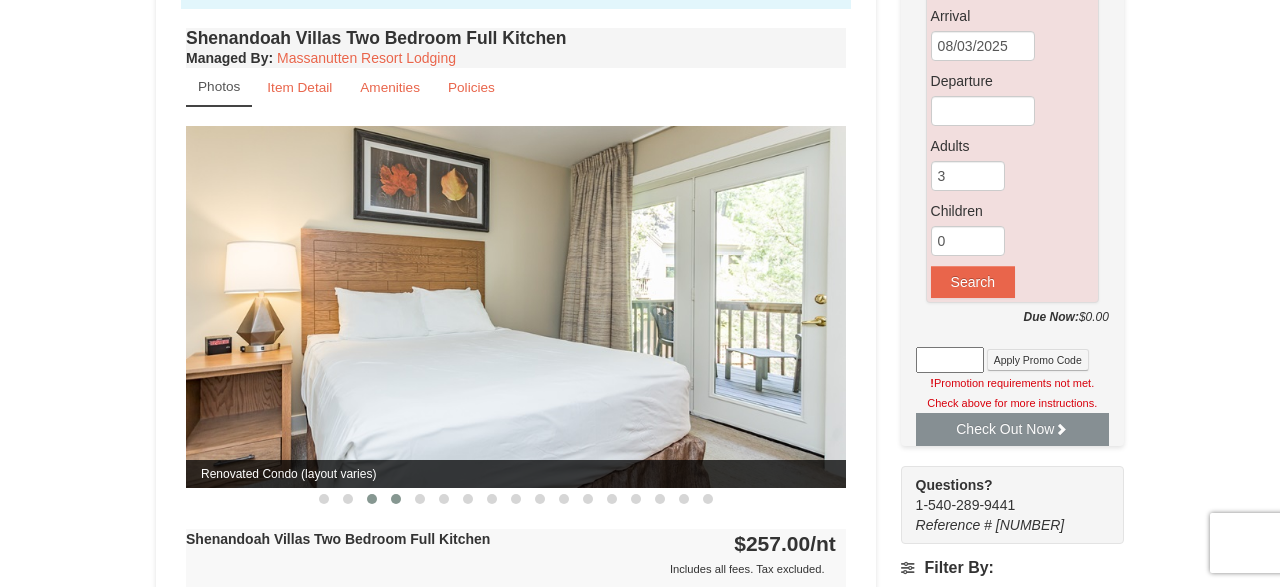 click at bounding box center [396, 499] 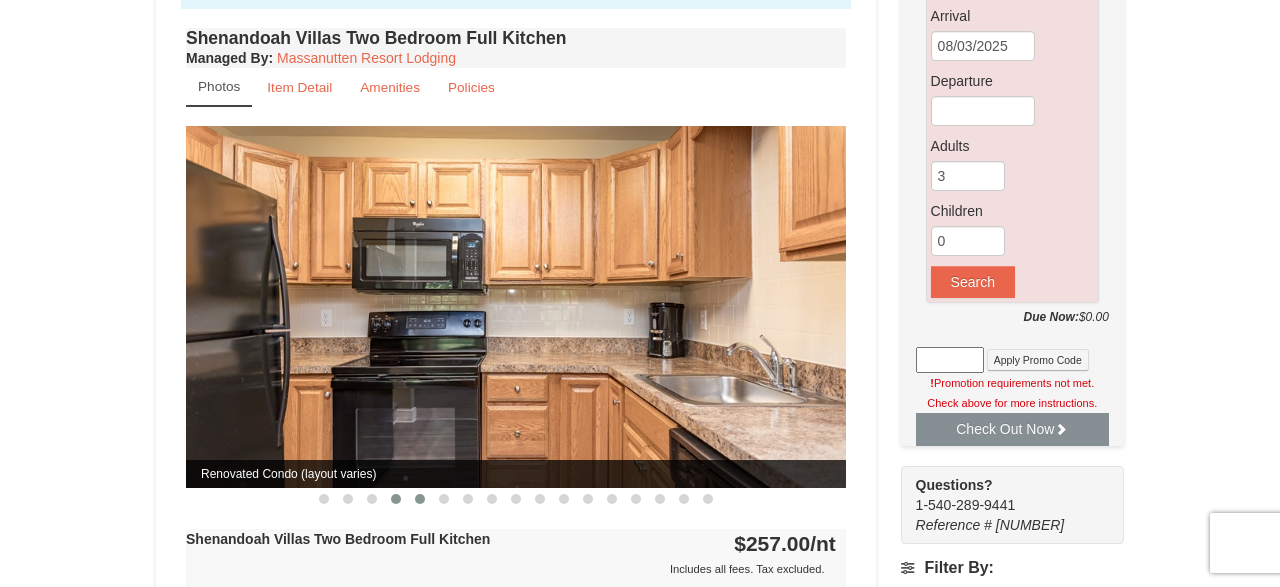click at bounding box center [420, 499] 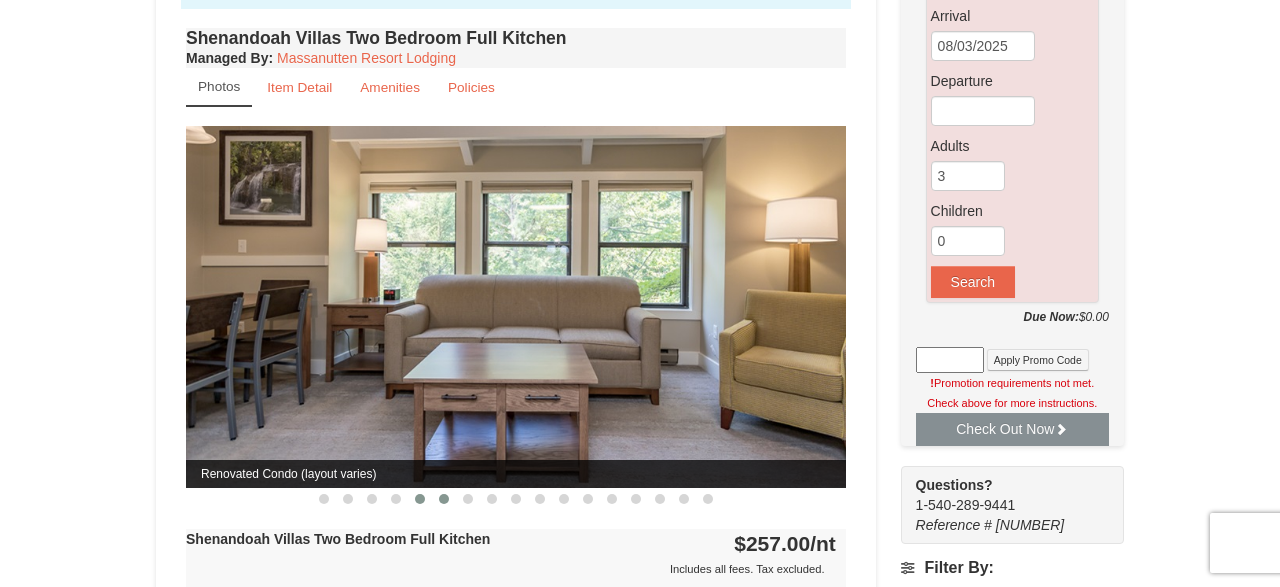 click at bounding box center [444, 499] 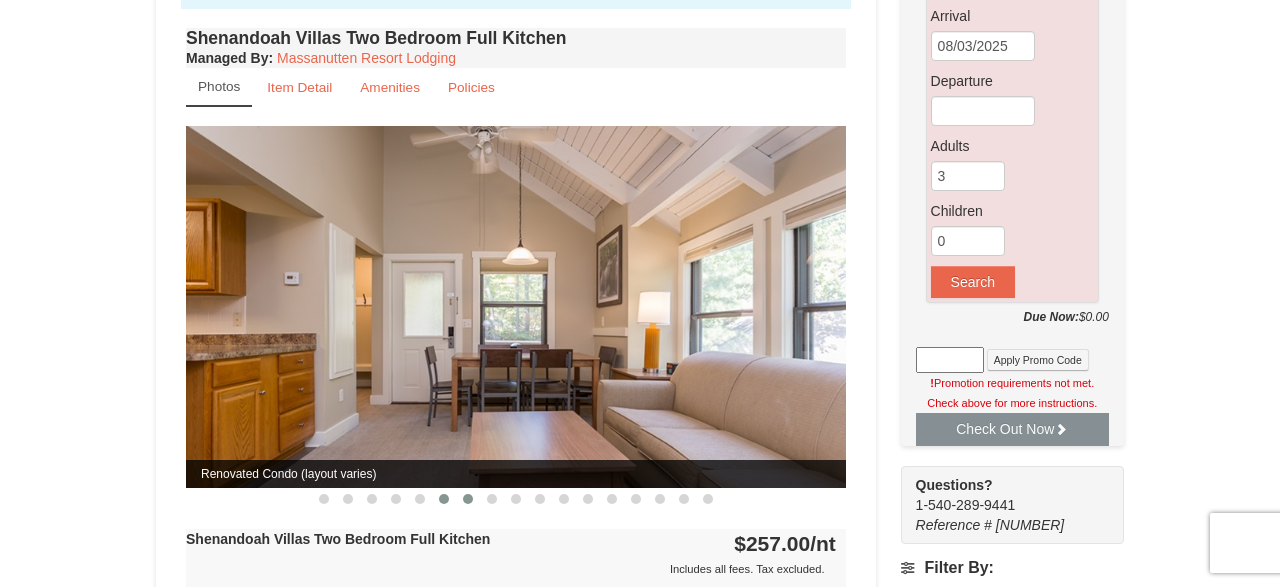 click at bounding box center [468, 499] 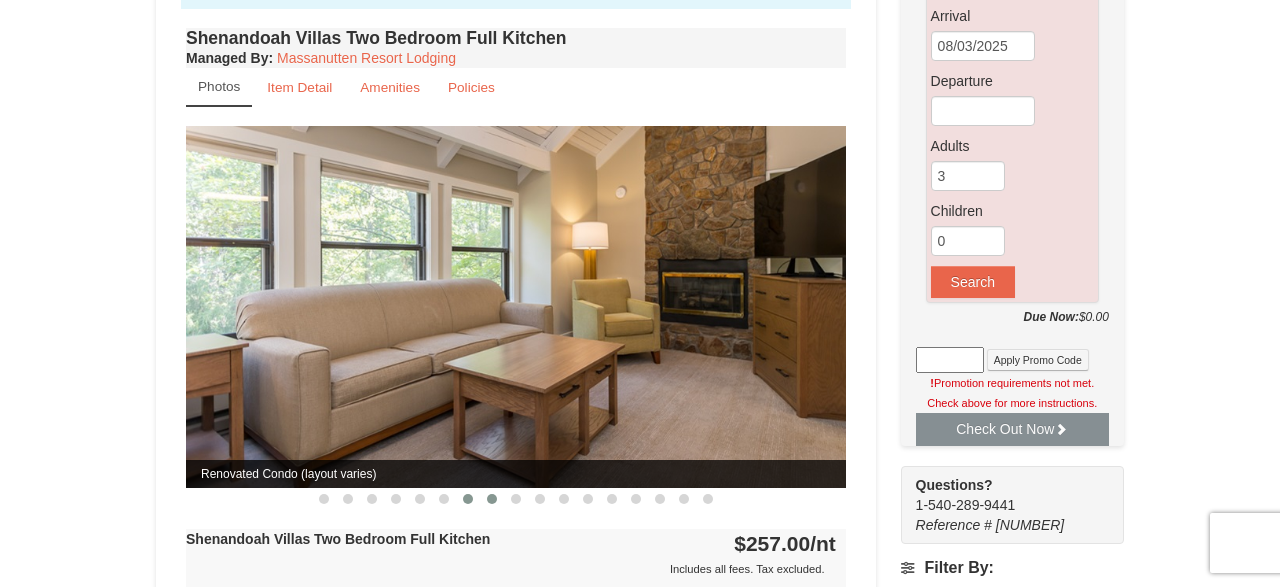 click at bounding box center (492, 499) 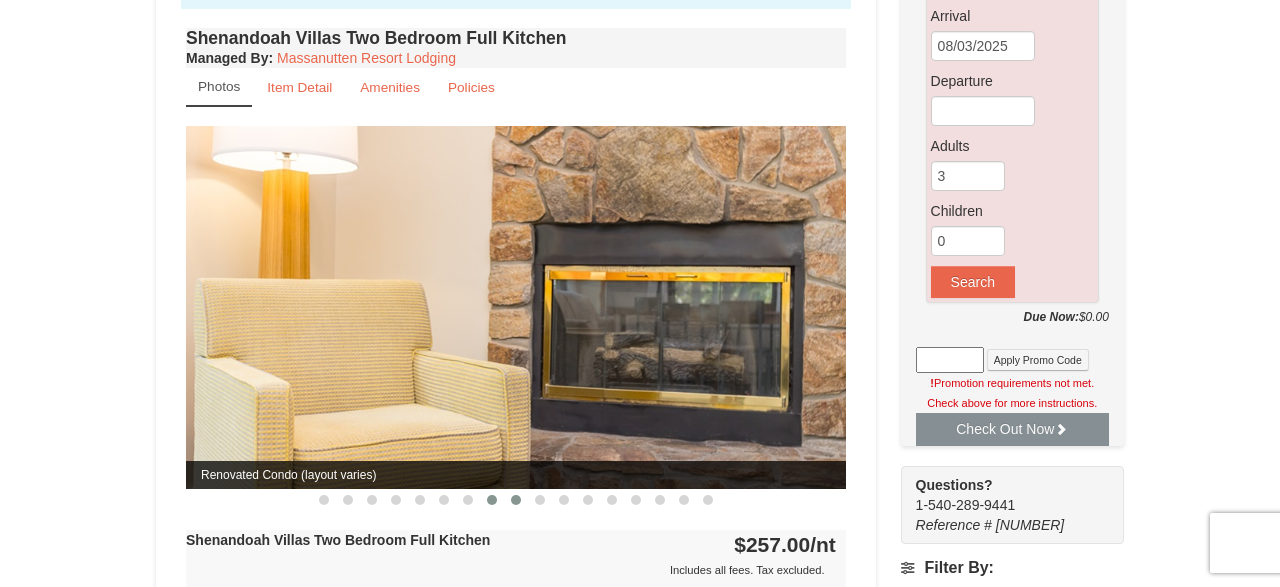 click at bounding box center (516, 500) 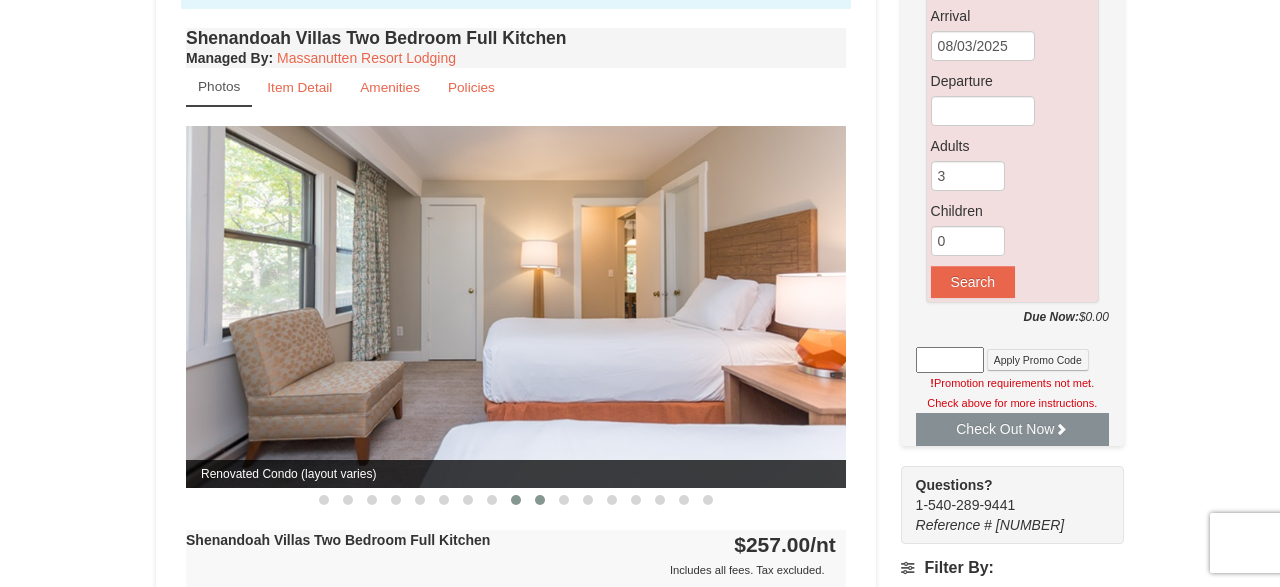 click at bounding box center [540, 500] 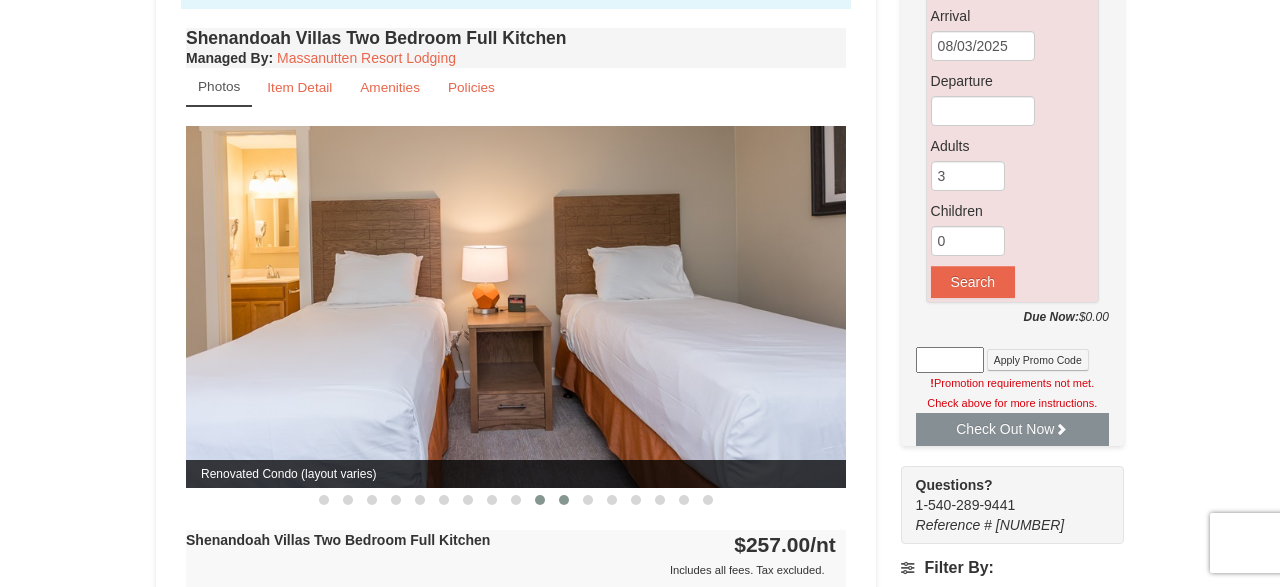 click at bounding box center [564, 500] 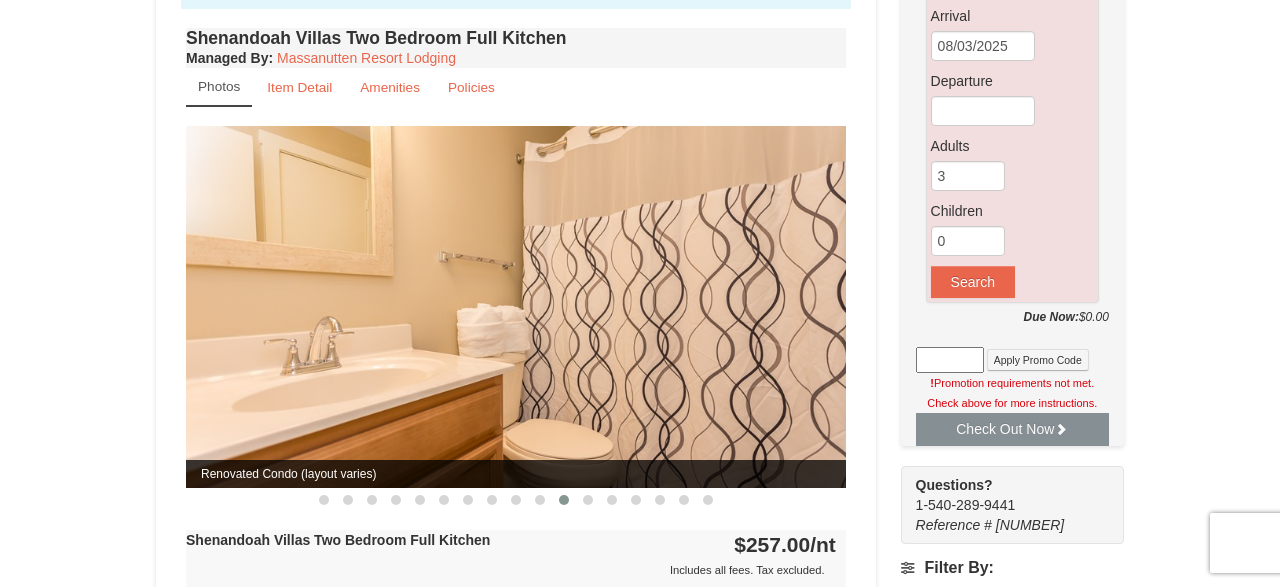 click at bounding box center [564, 500] 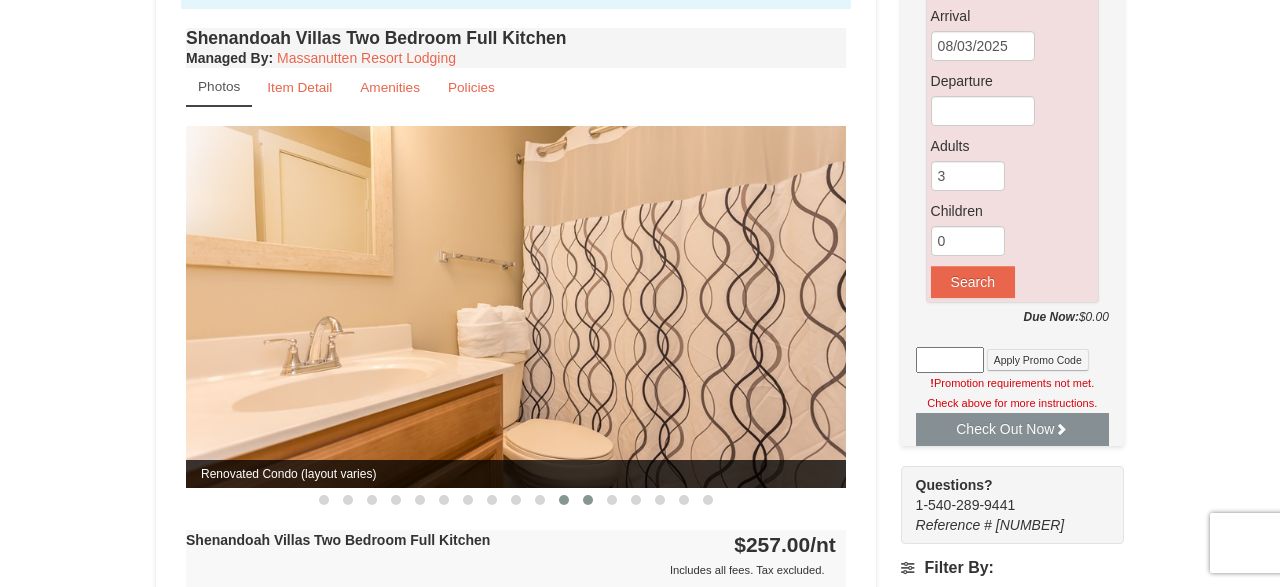 click at bounding box center (588, 500) 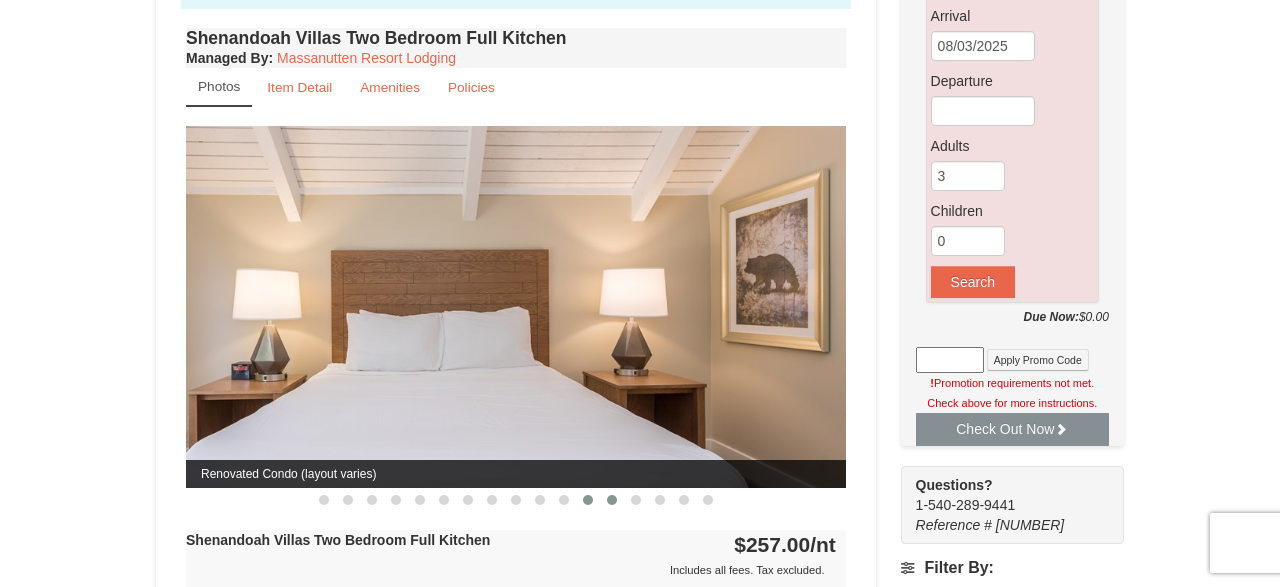 click at bounding box center [612, 500] 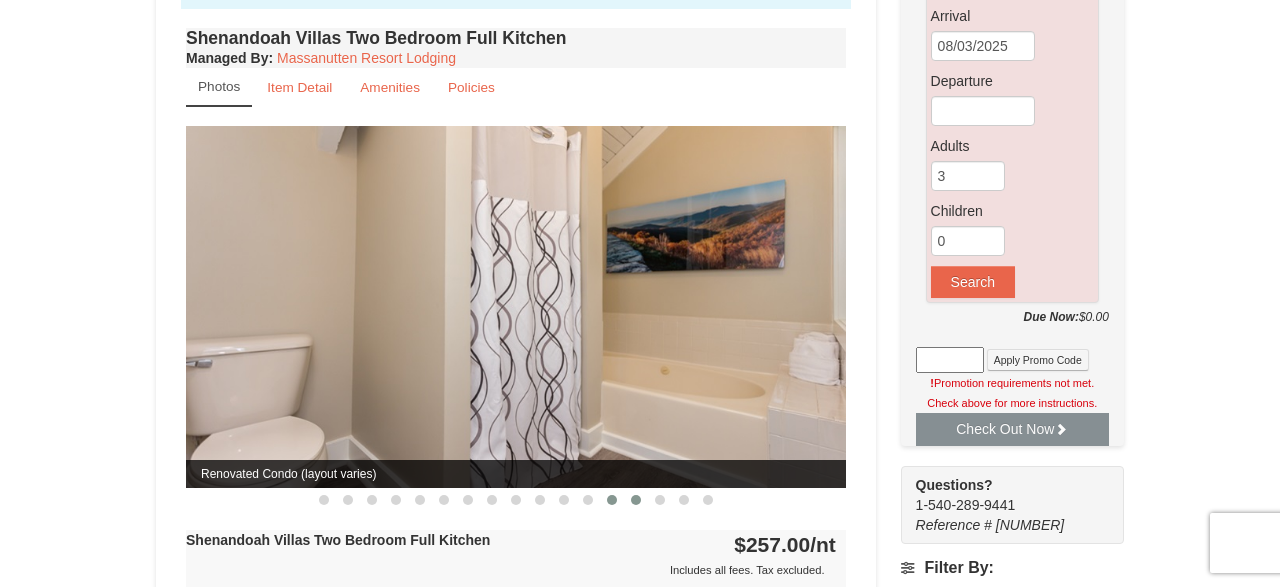 click at bounding box center (636, 500) 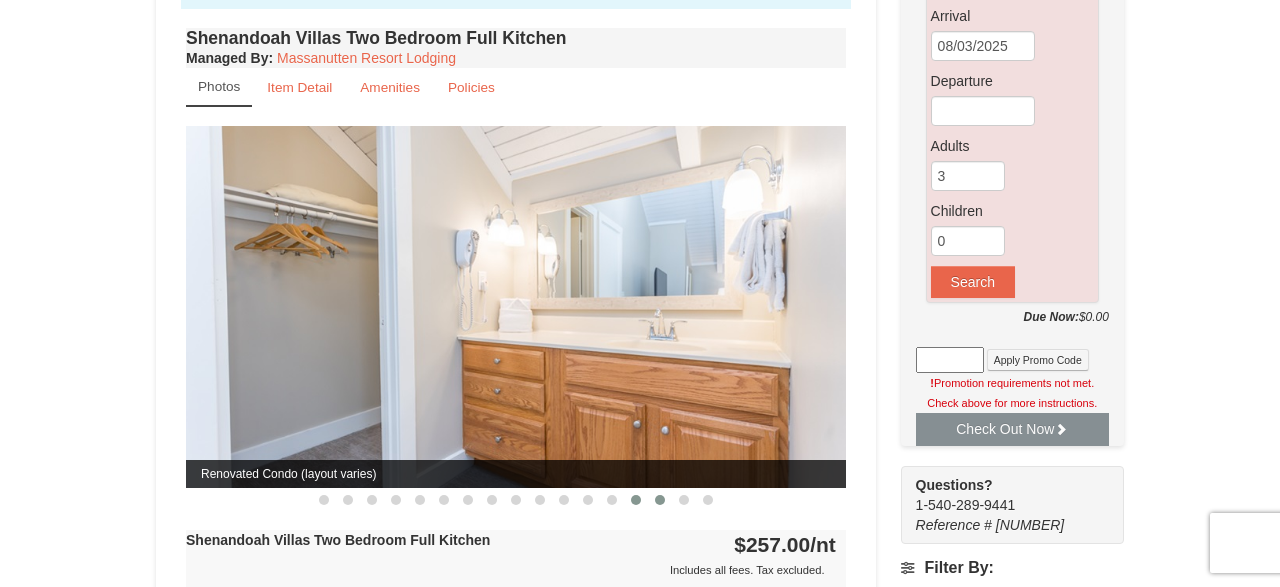 click at bounding box center (660, 500) 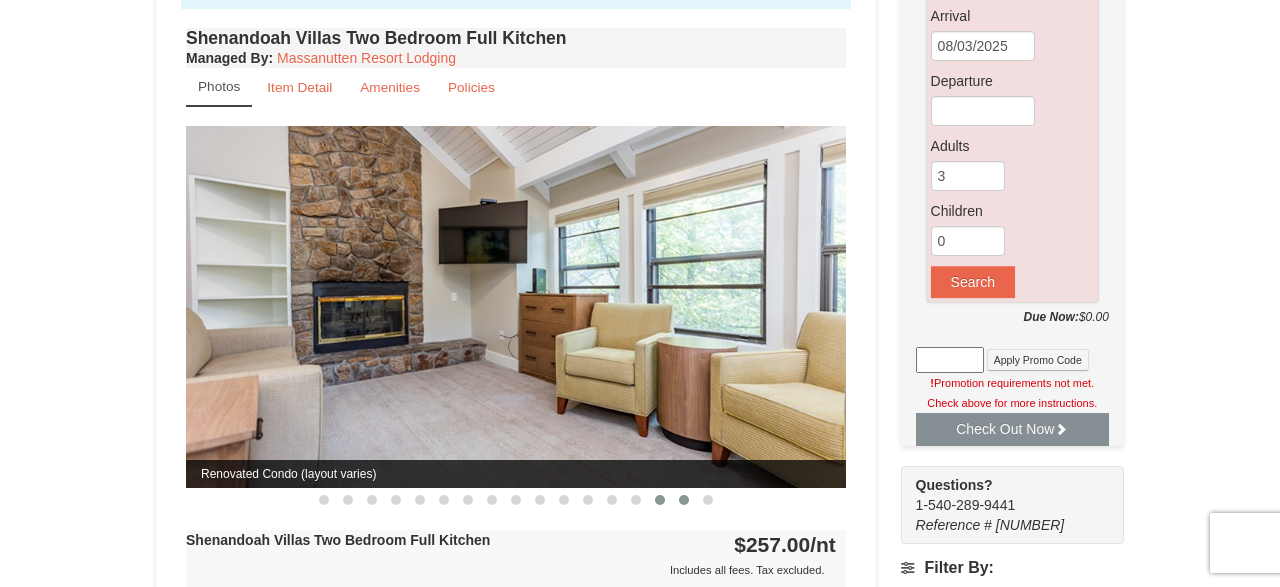 click at bounding box center [684, 500] 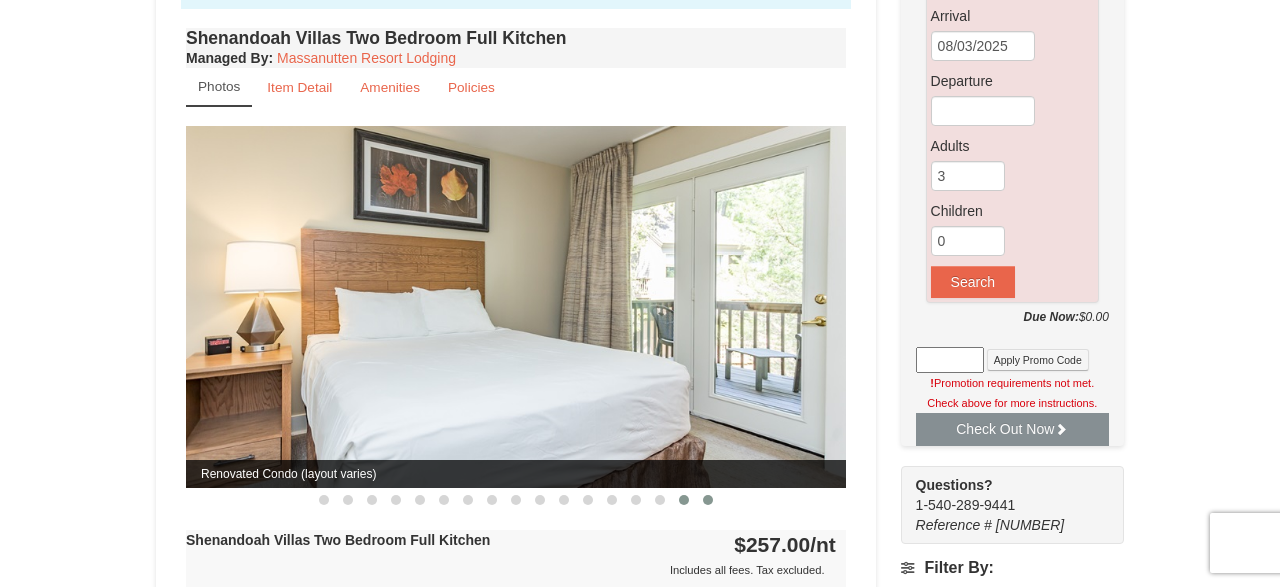 click at bounding box center (708, 500) 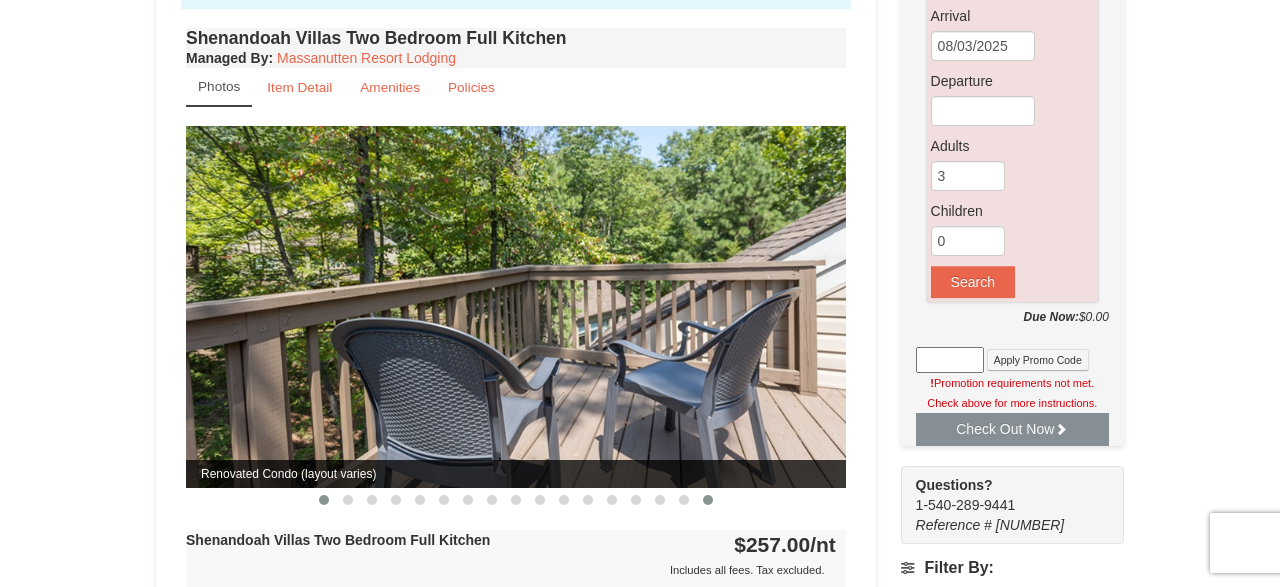 click at bounding box center [324, 500] 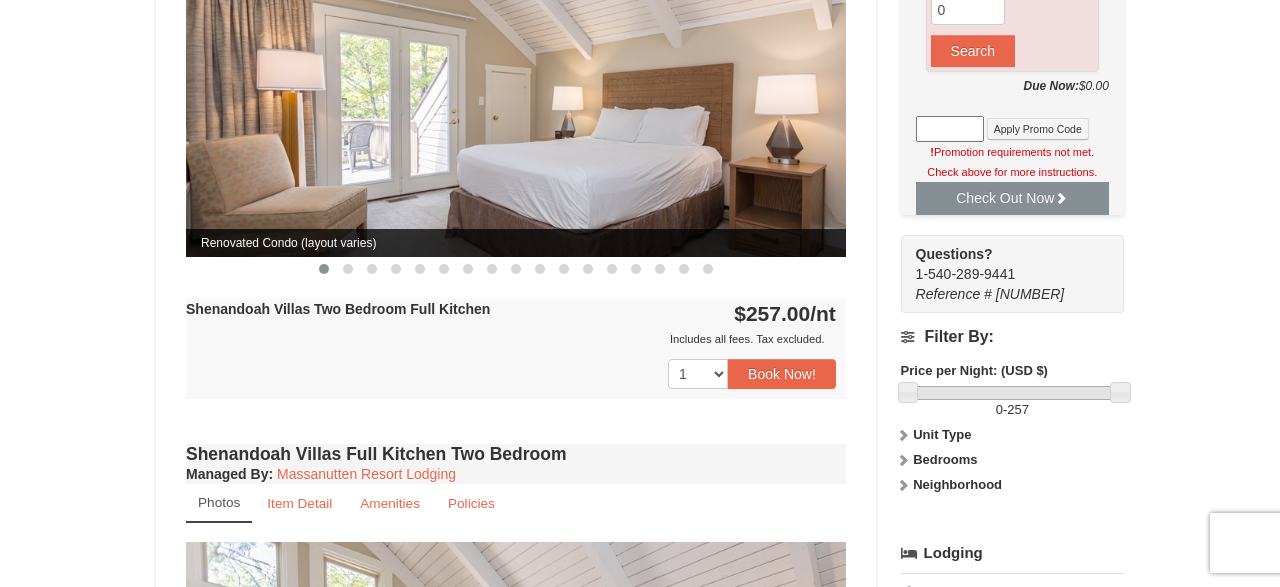 scroll, scrollTop: 938, scrollLeft: 0, axis: vertical 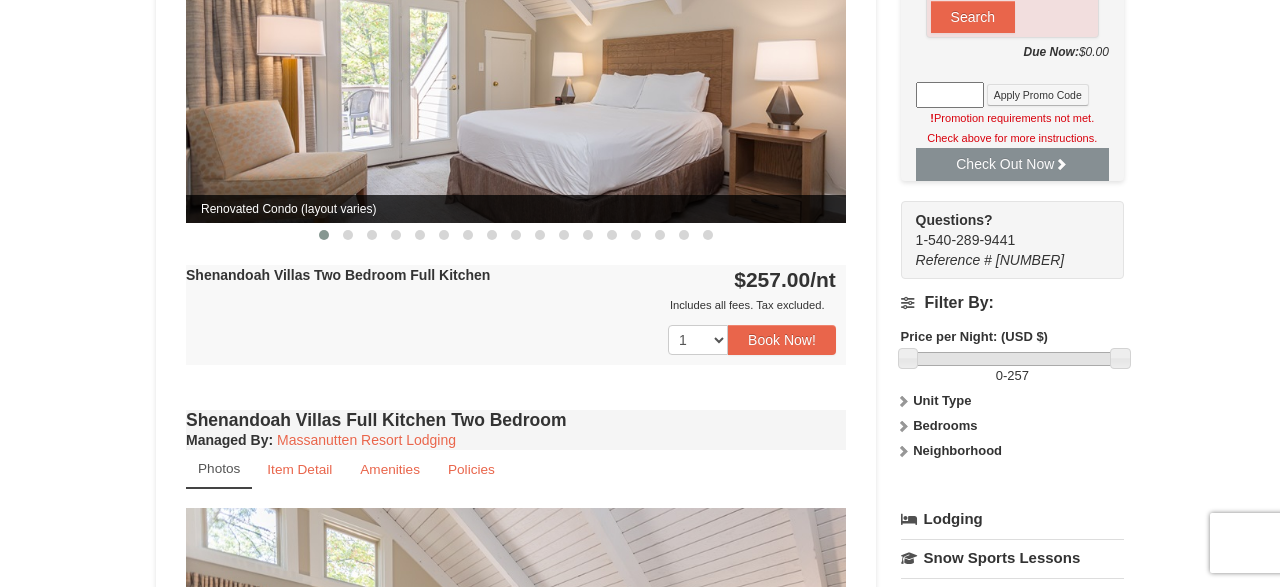 click on "Shenandoah Villas Two Bedroom Full Kitchen
Managed By :   Massanutten Resort Lodging
Photos
Item Detail
Amenities
Policies
Shenandoah Villas
Details  >>
‹  1" at bounding box center (516, 81) 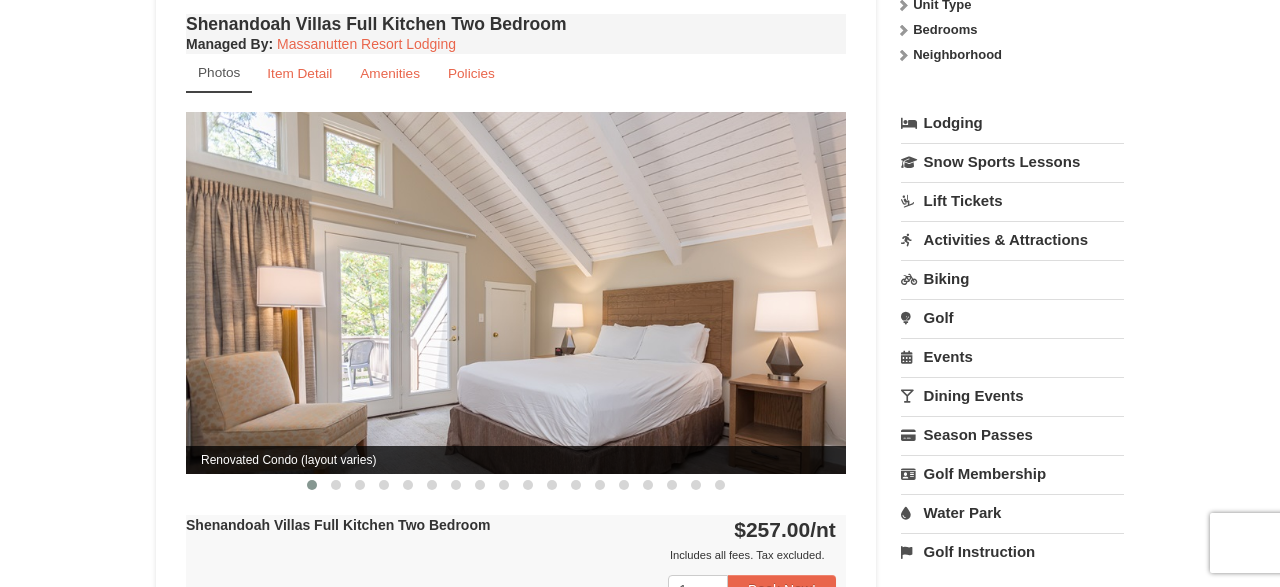 scroll, scrollTop: 1353, scrollLeft: 0, axis: vertical 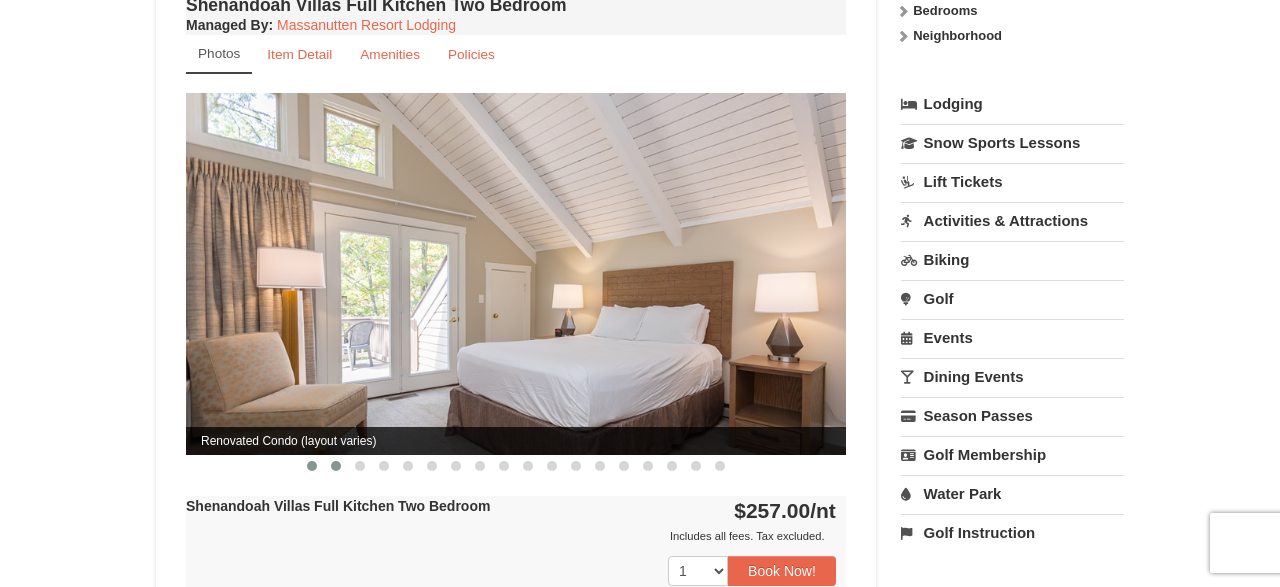 click at bounding box center (336, 466) 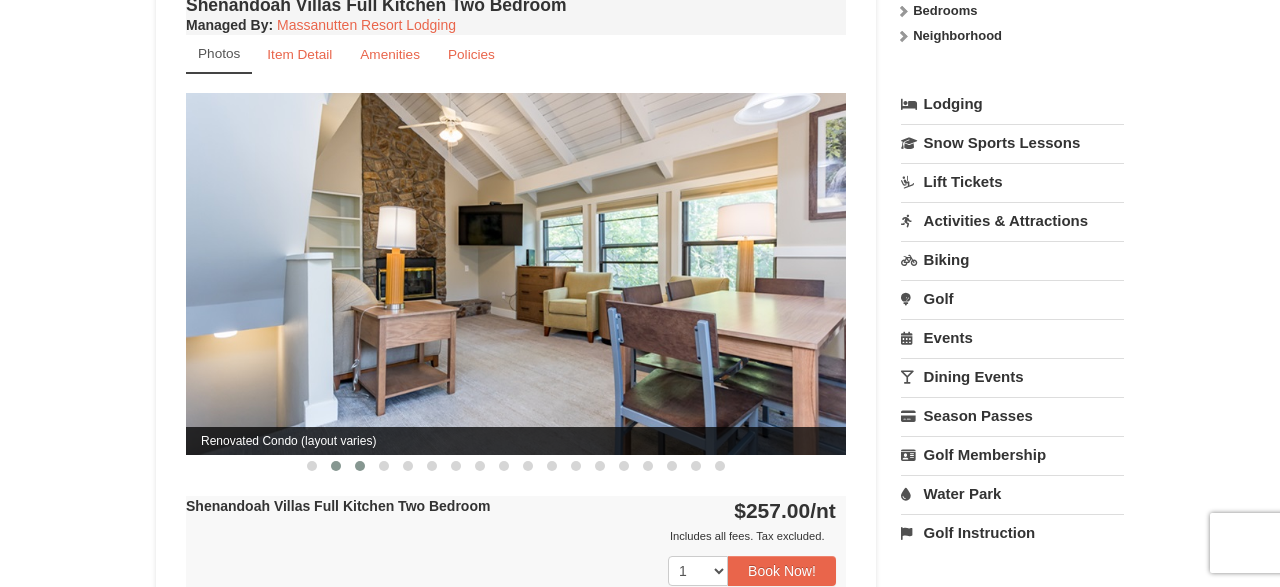 click at bounding box center (360, 466) 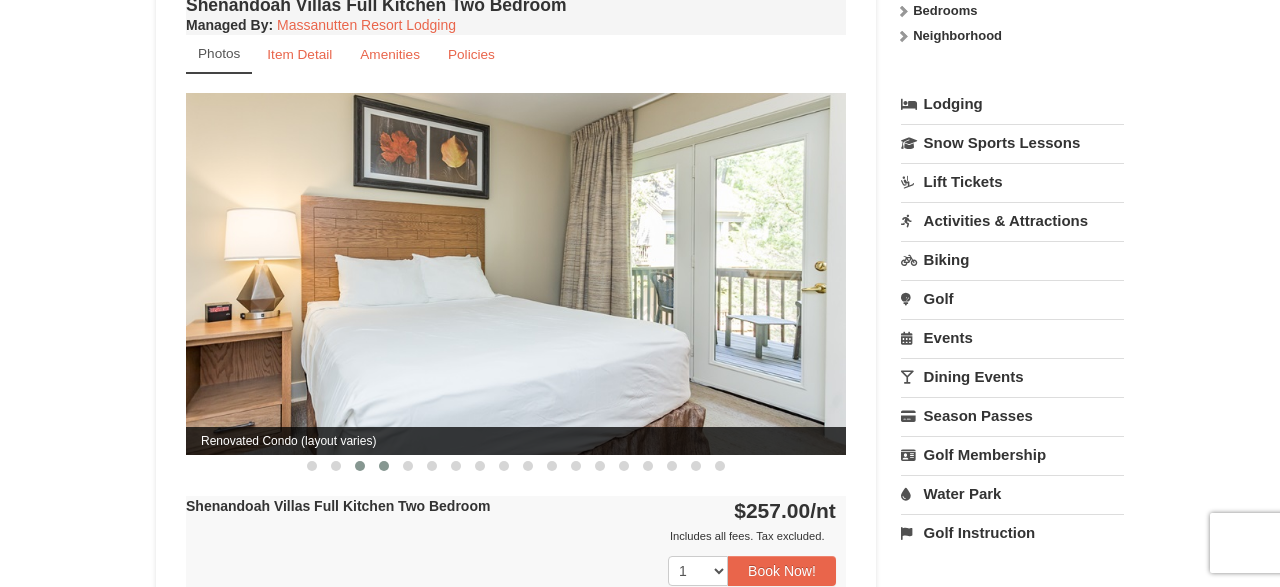 click at bounding box center (384, 466) 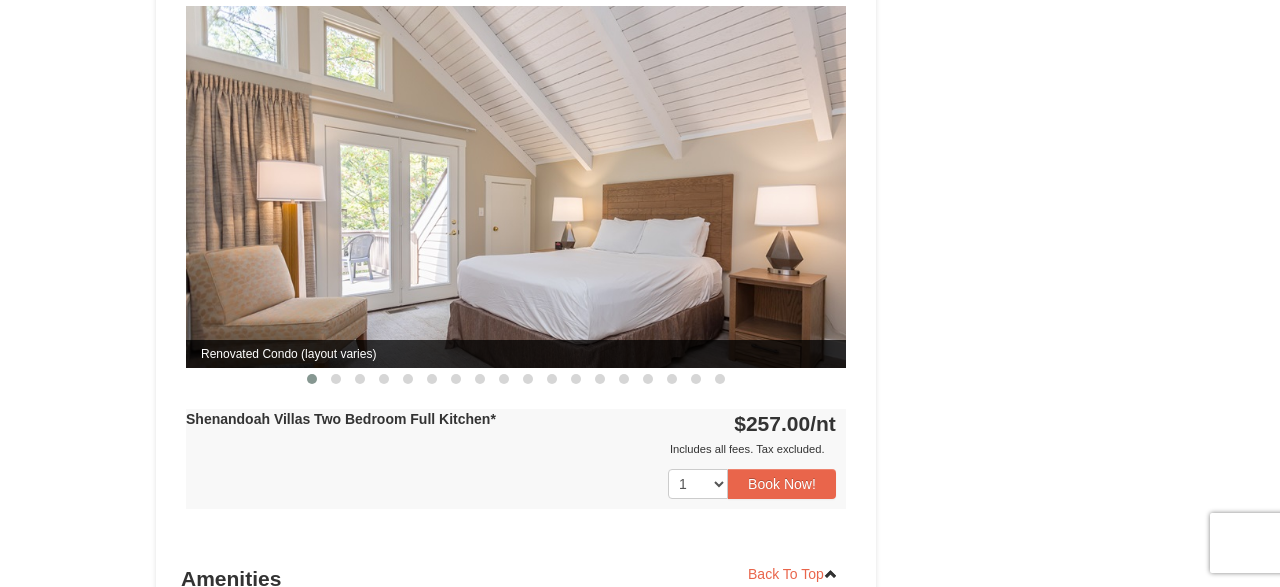 scroll, scrollTop: 2084, scrollLeft: 0, axis: vertical 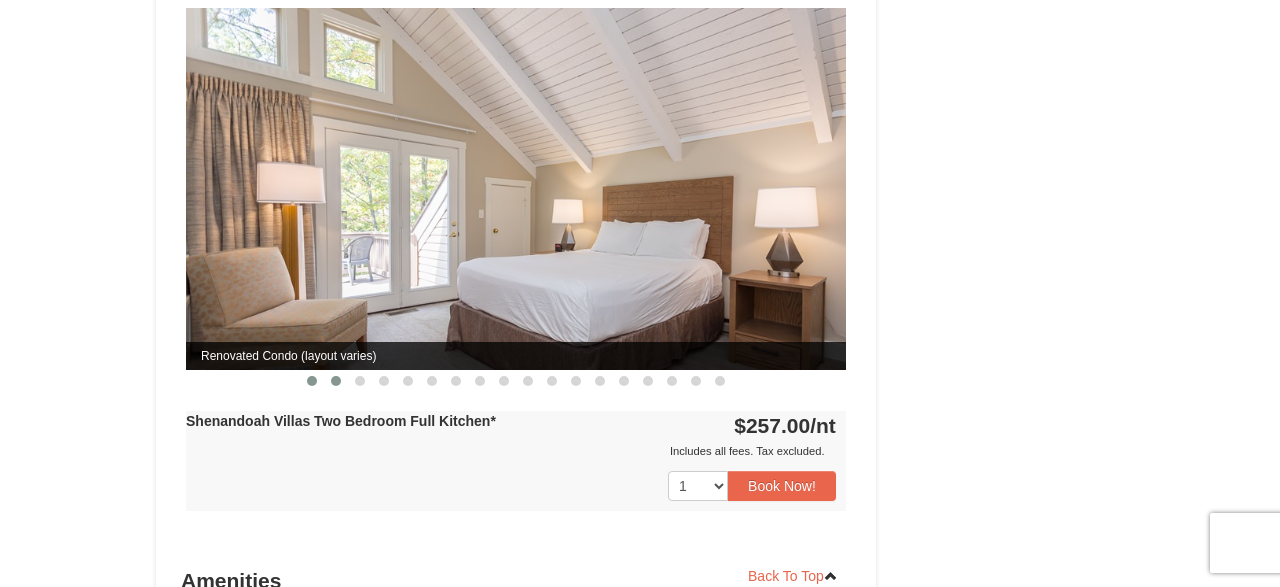 click at bounding box center (336, 381) 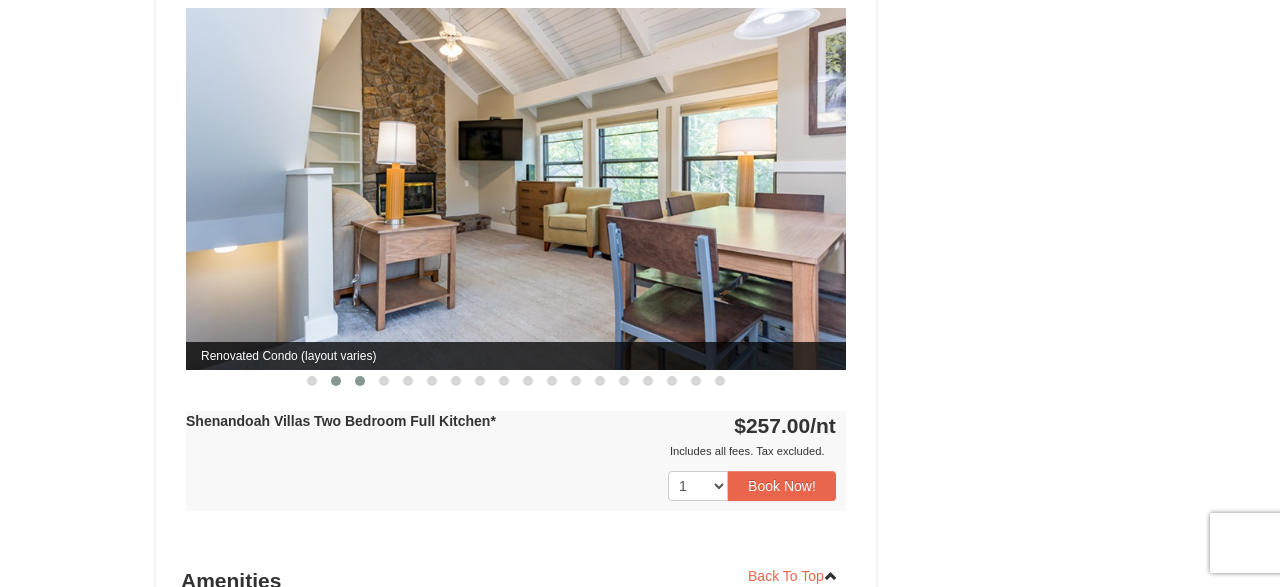 click at bounding box center [360, 381] 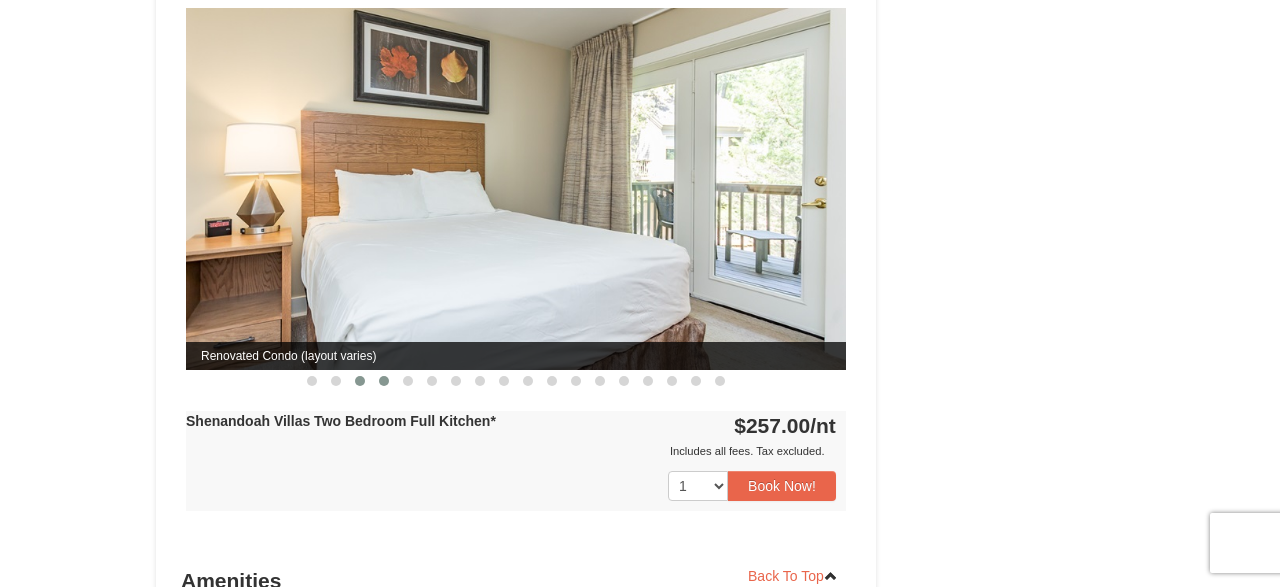 click at bounding box center [384, 381] 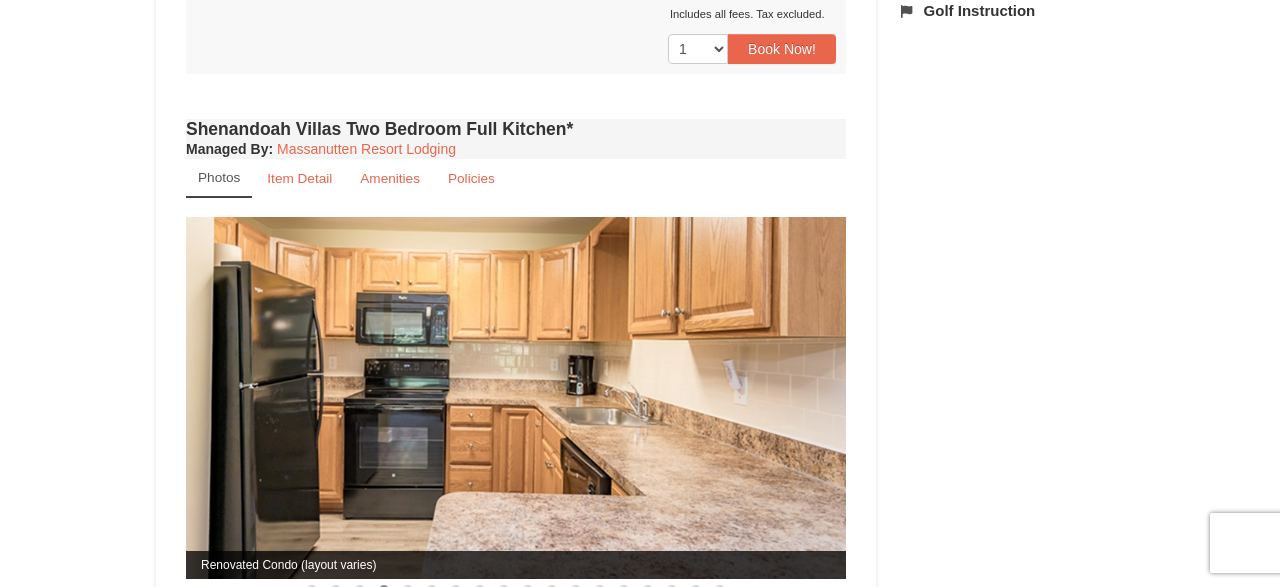 scroll, scrollTop: 1855, scrollLeft: 0, axis: vertical 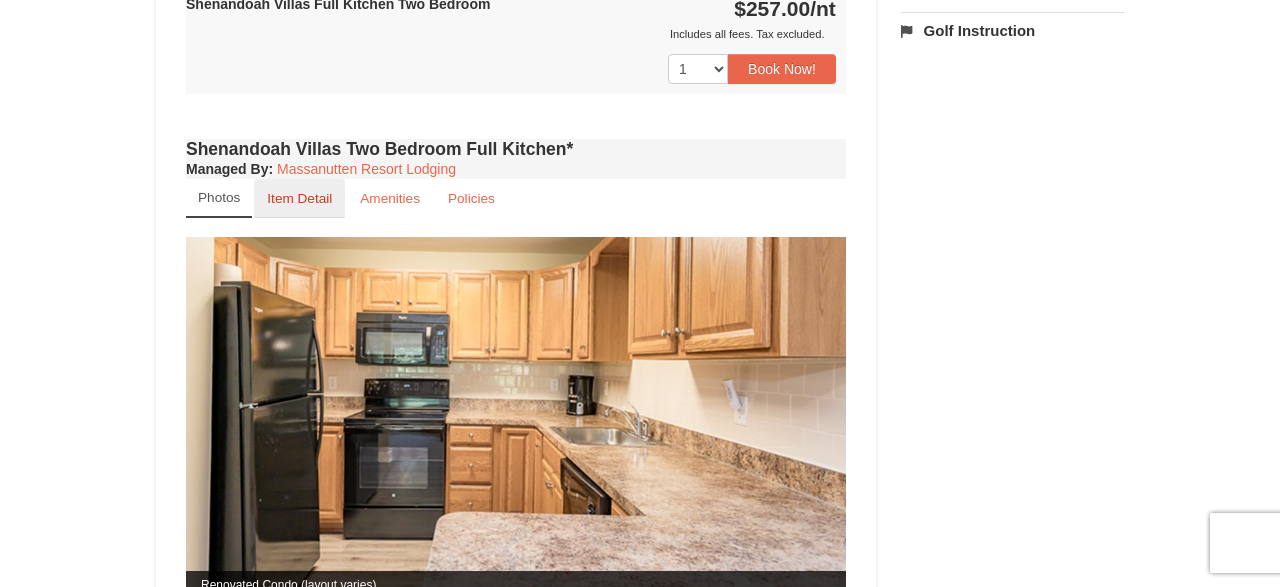 click on "Item Detail" at bounding box center [299, 198] 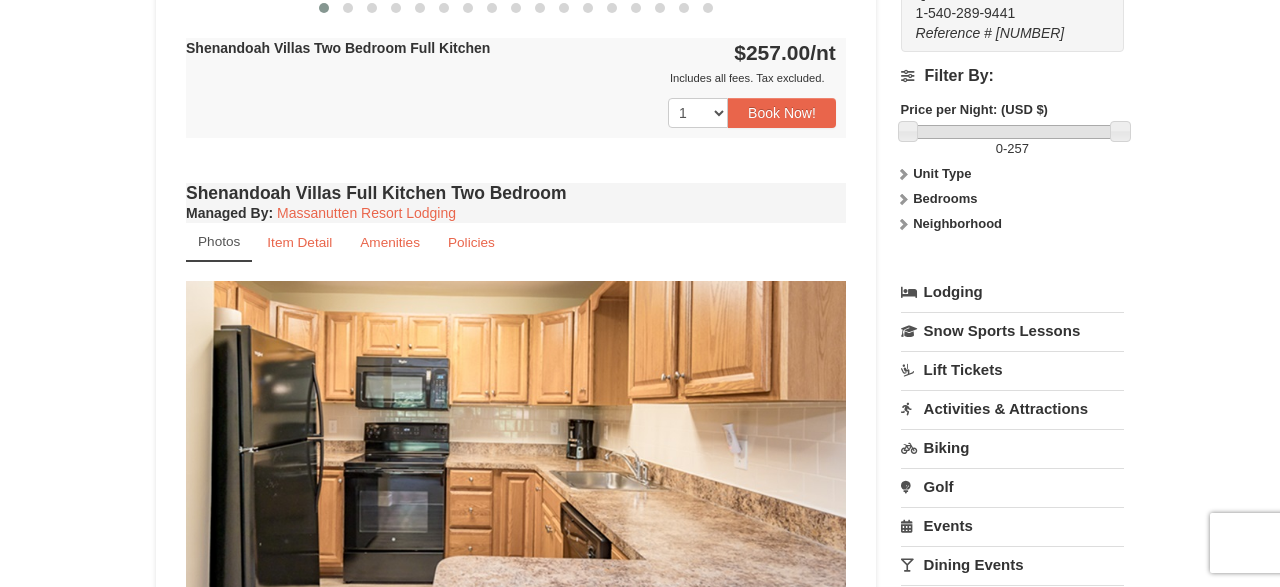 scroll, scrollTop: 1071, scrollLeft: 0, axis: vertical 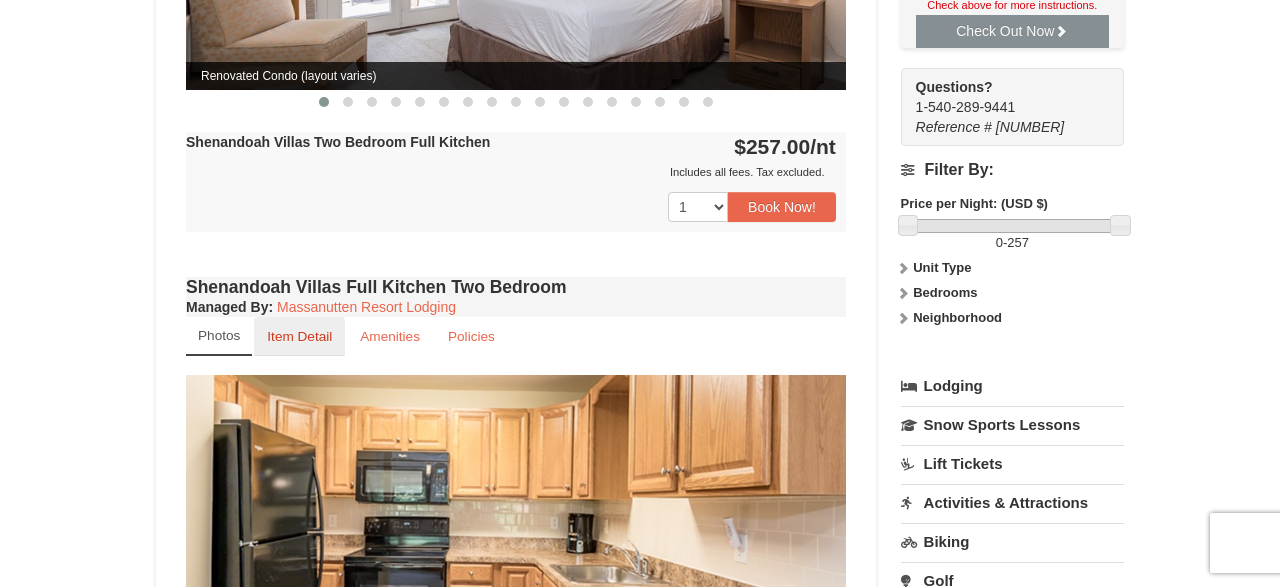 click on "Item Detail" at bounding box center [299, 336] 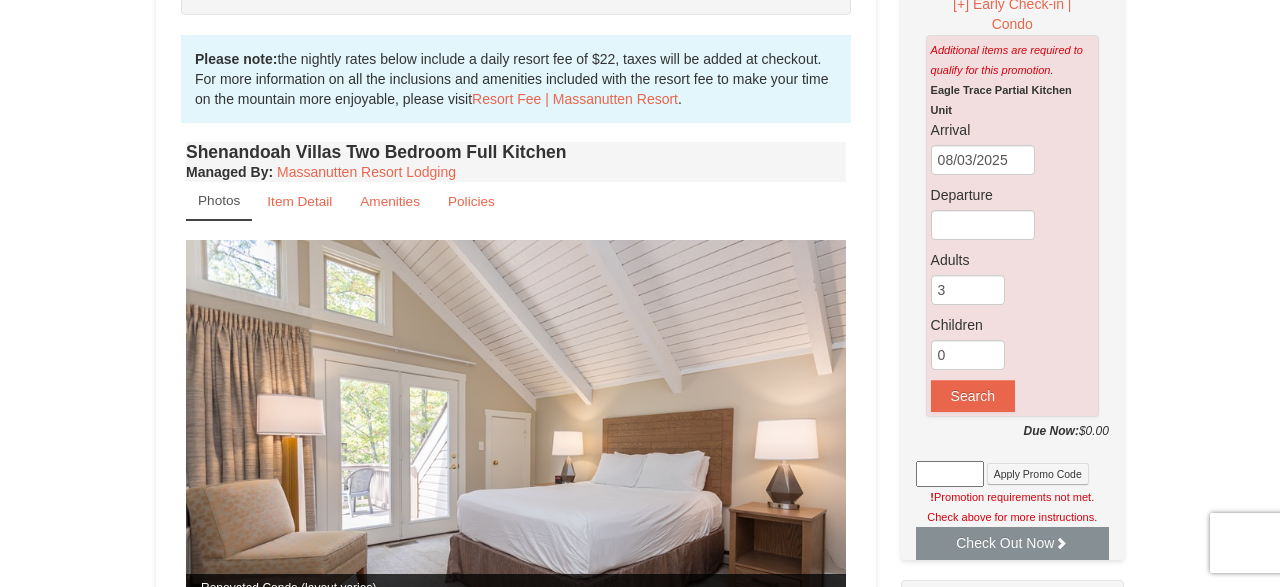 scroll, scrollTop: 561, scrollLeft: 0, axis: vertical 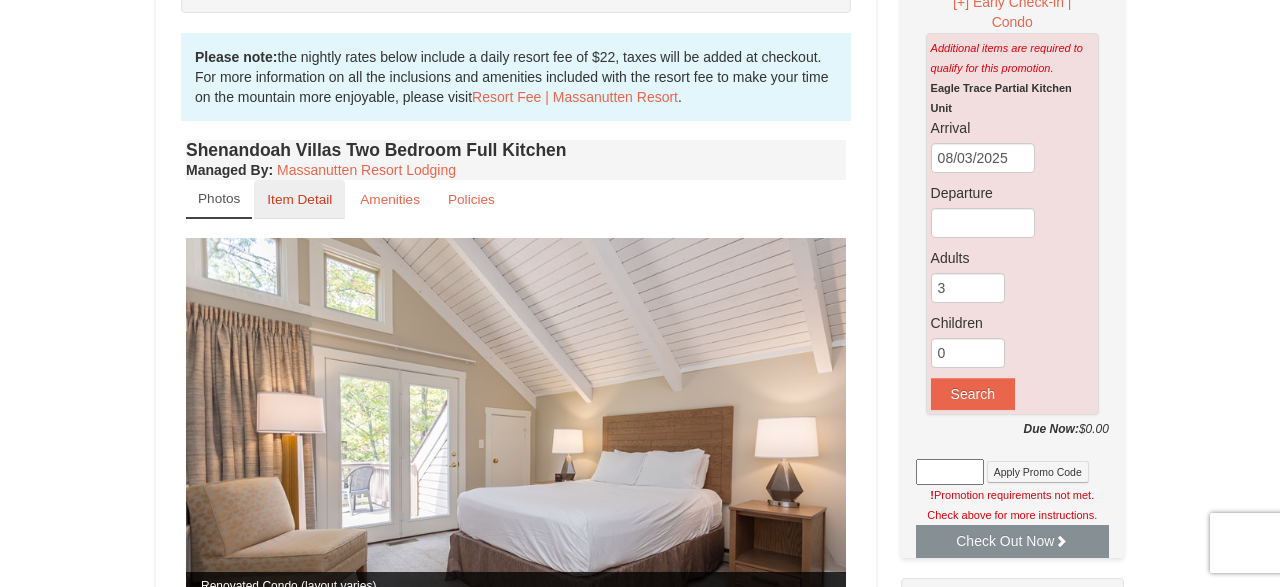 click on "Item Detail" at bounding box center (299, 199) 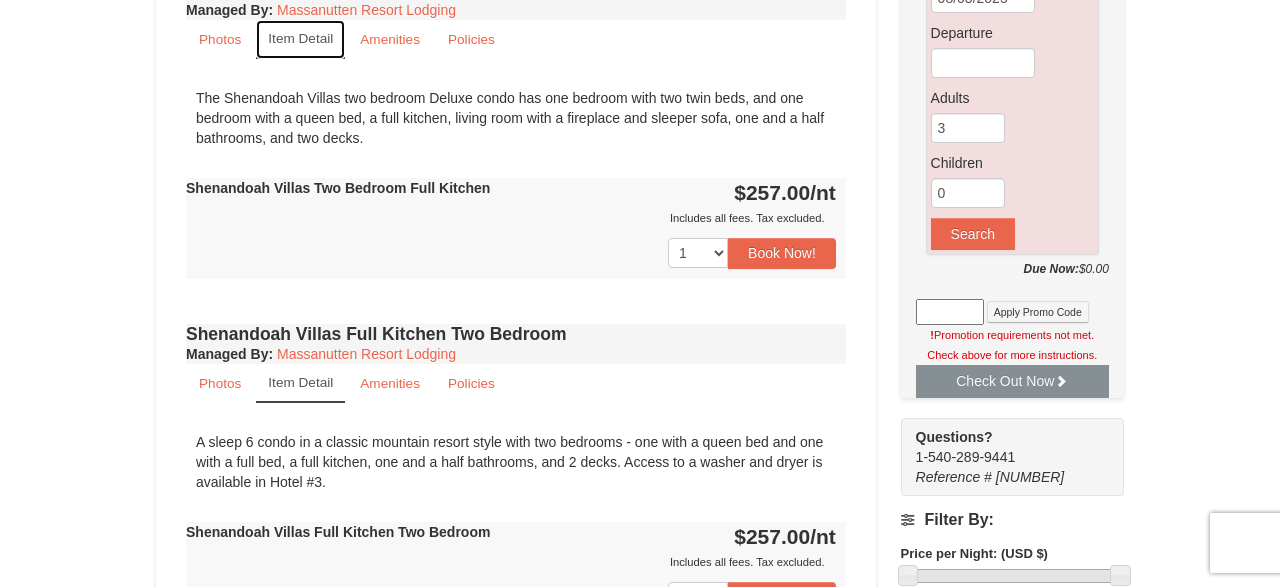 scroll, scrollTop: 724, scrollLeft: 0, axis: vertical 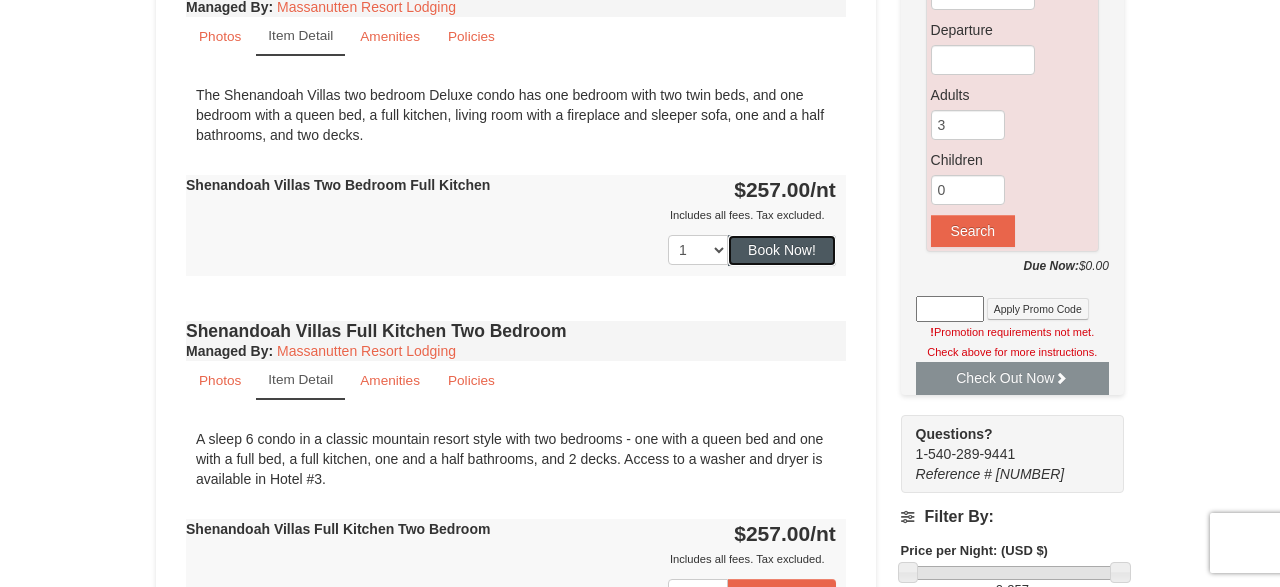 click on "Book Now!" at bounding box center [782, 250] 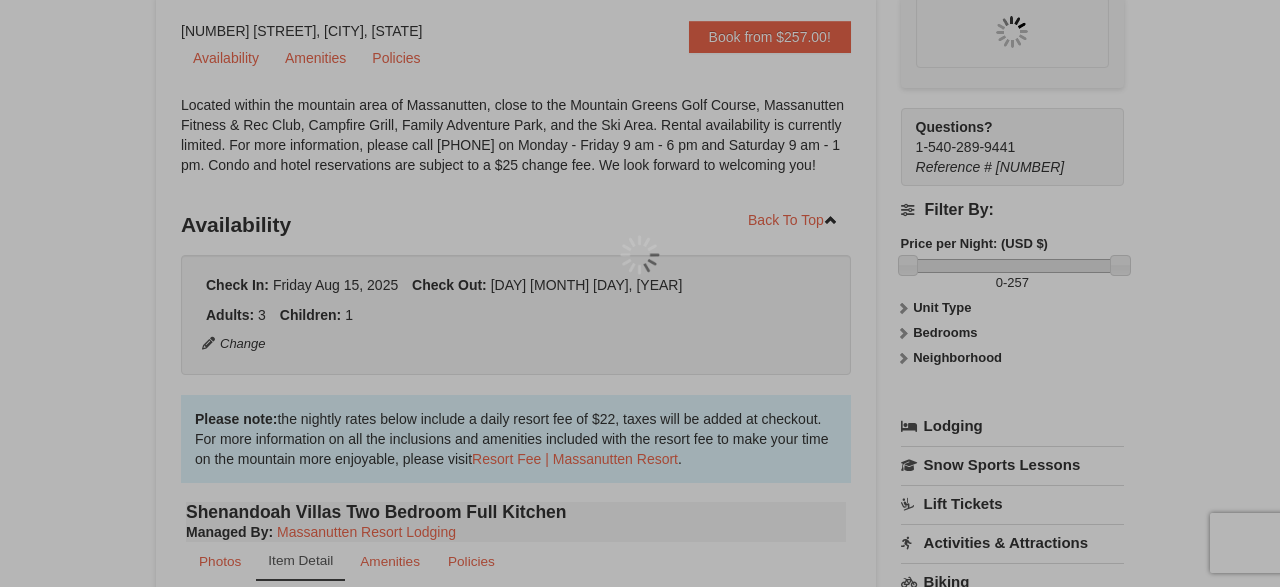 scroll, scrollTop: 195, scrollLeft: 0, axis: vertical 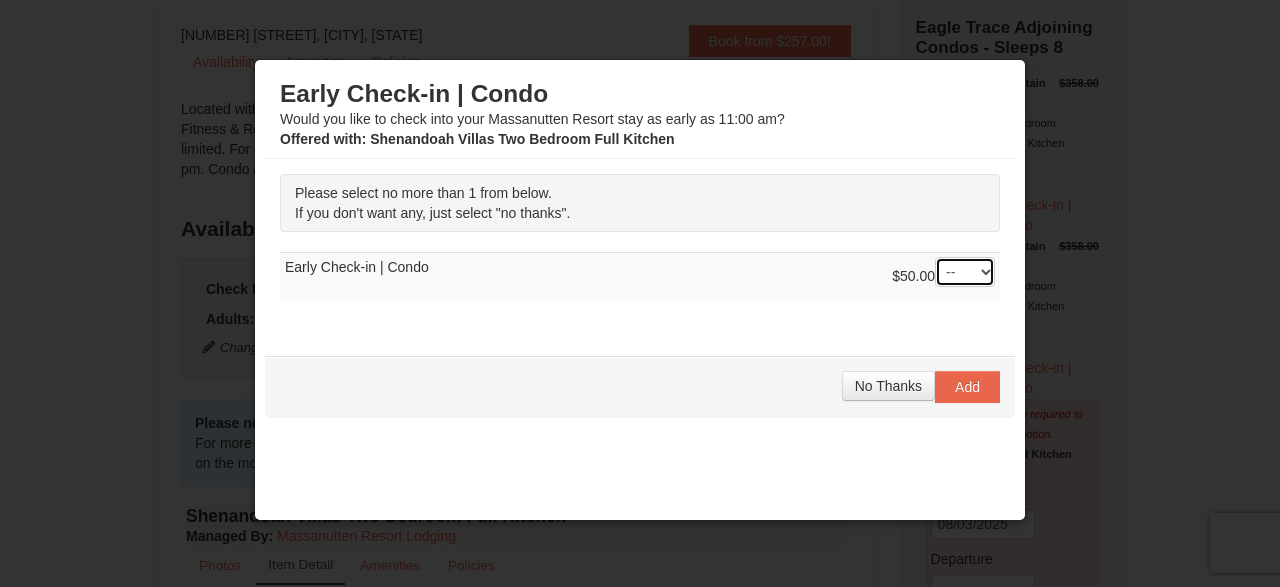 click on "--
01" at bounding box center (965, 272) 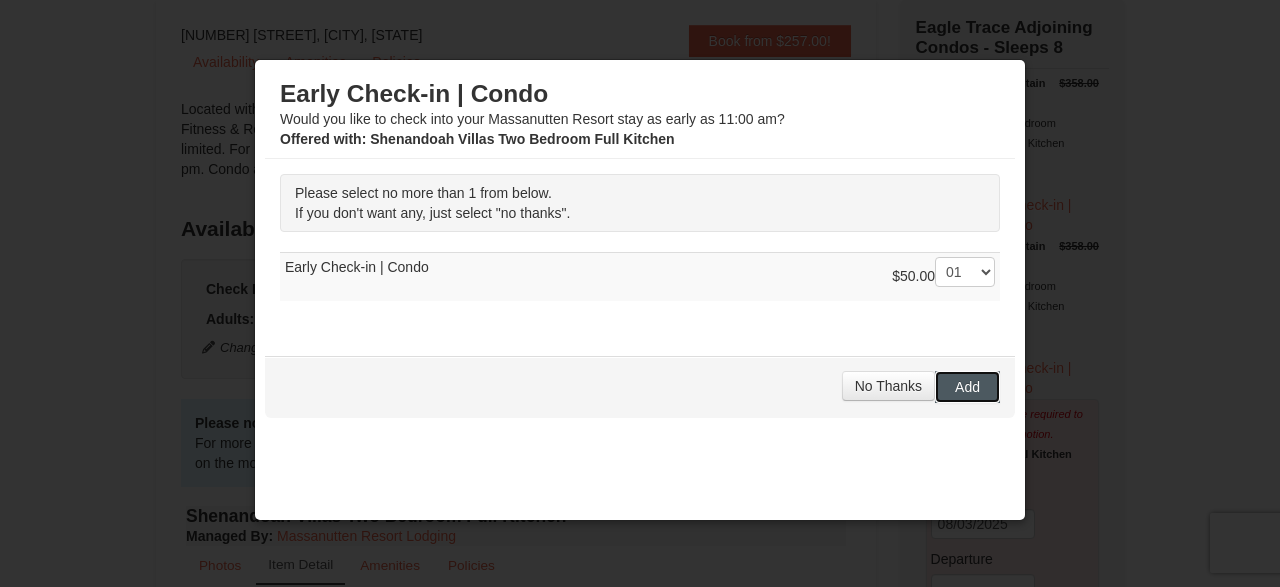 click on "Add" at bounding box center [967, 387] 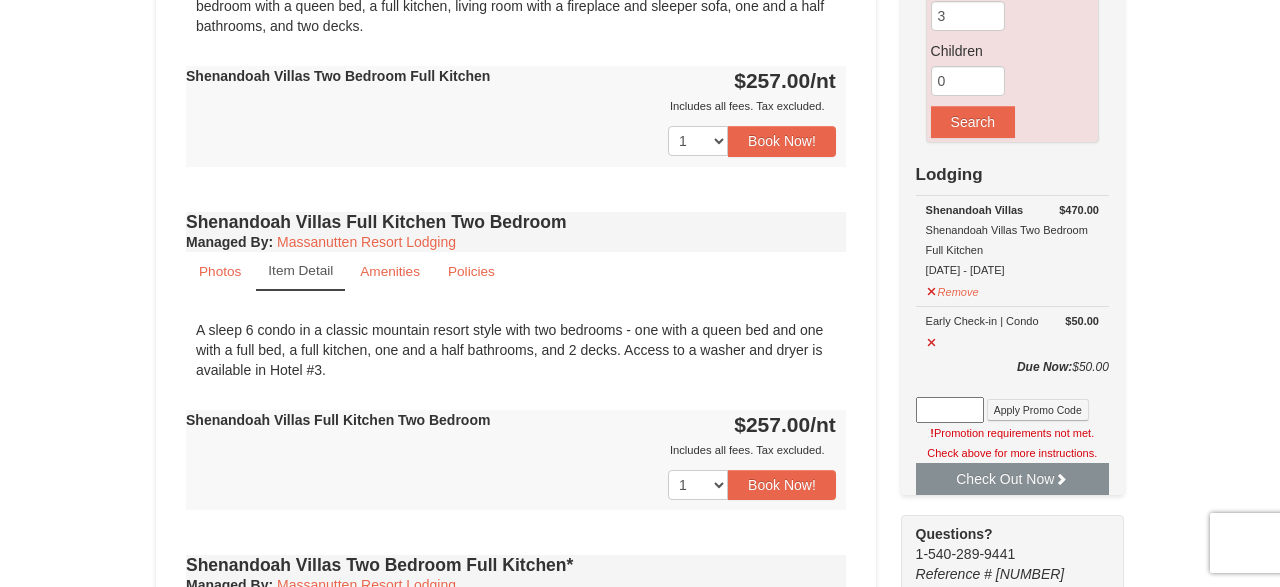 scroll, scrollTop: 864, scrollLeft: 0, axis: vertical 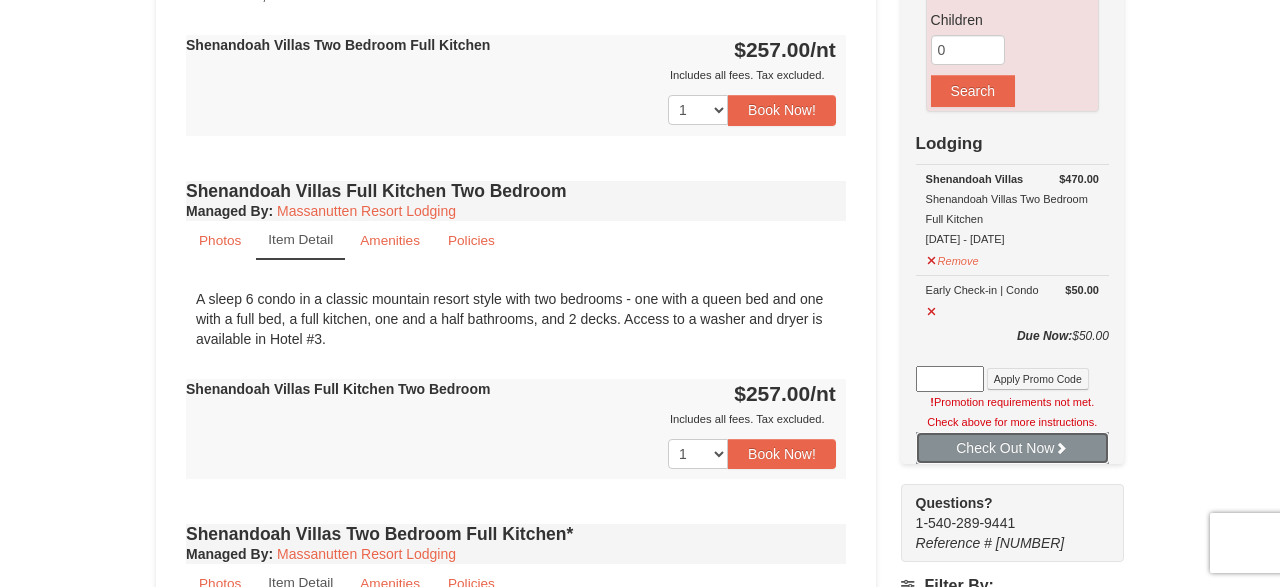 click on "Check Out Now" at bounding box center [1012, 448] 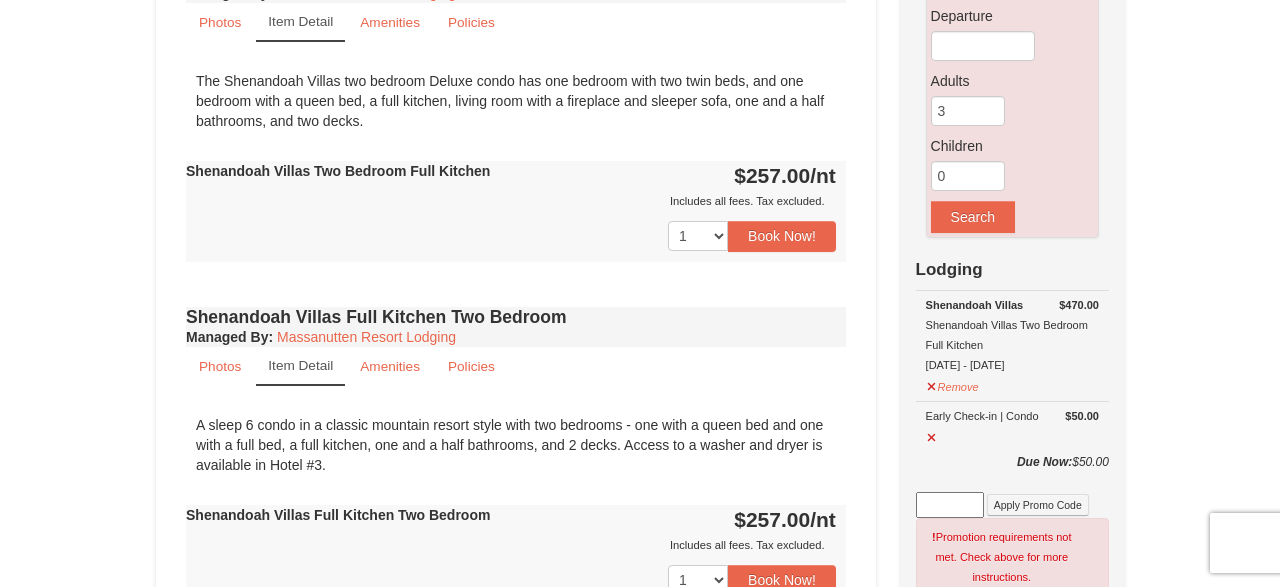 scroll, scrollTop: 625, scrollLeft: 0, axis: vertical 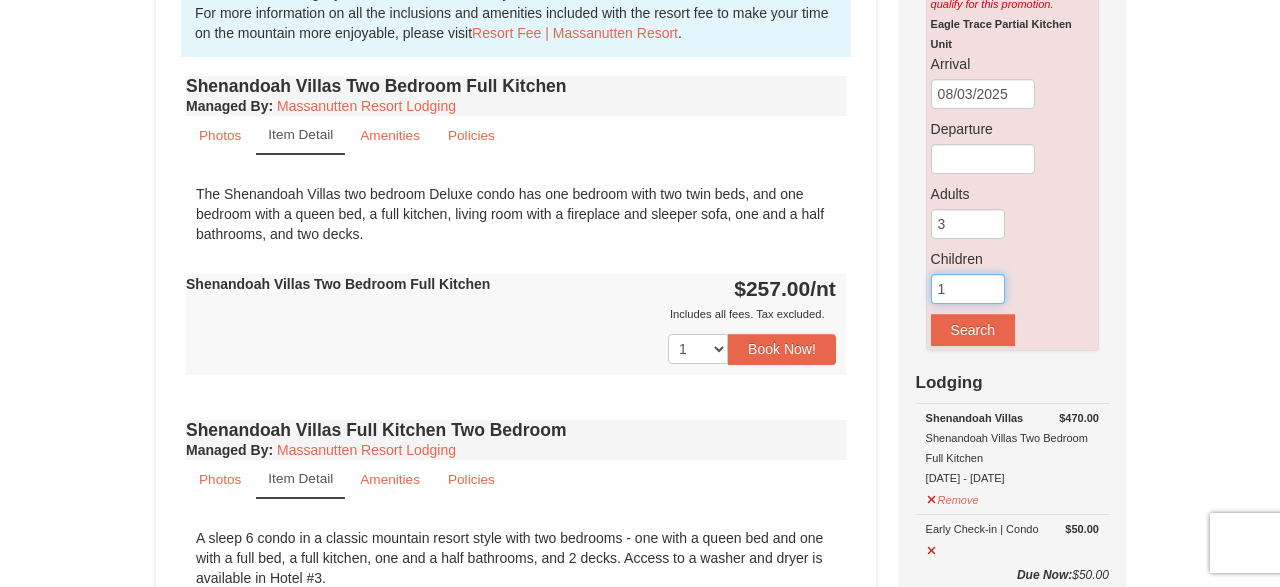 type on "1" 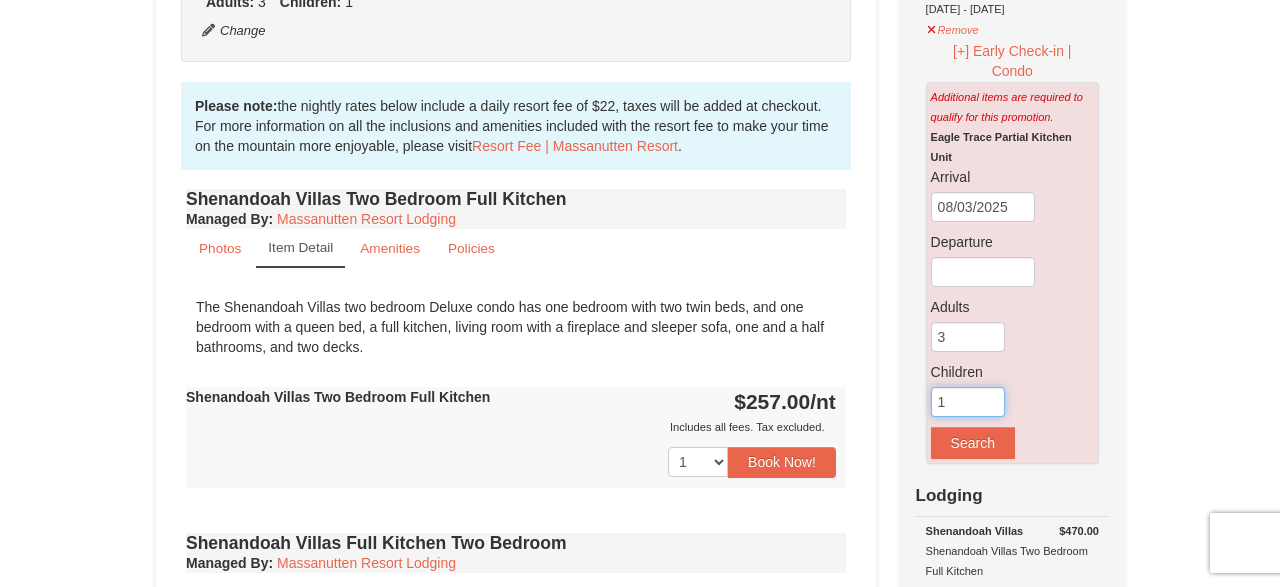 scroll, scrollTop: 443, scrollLeft: 0, axis: vertical 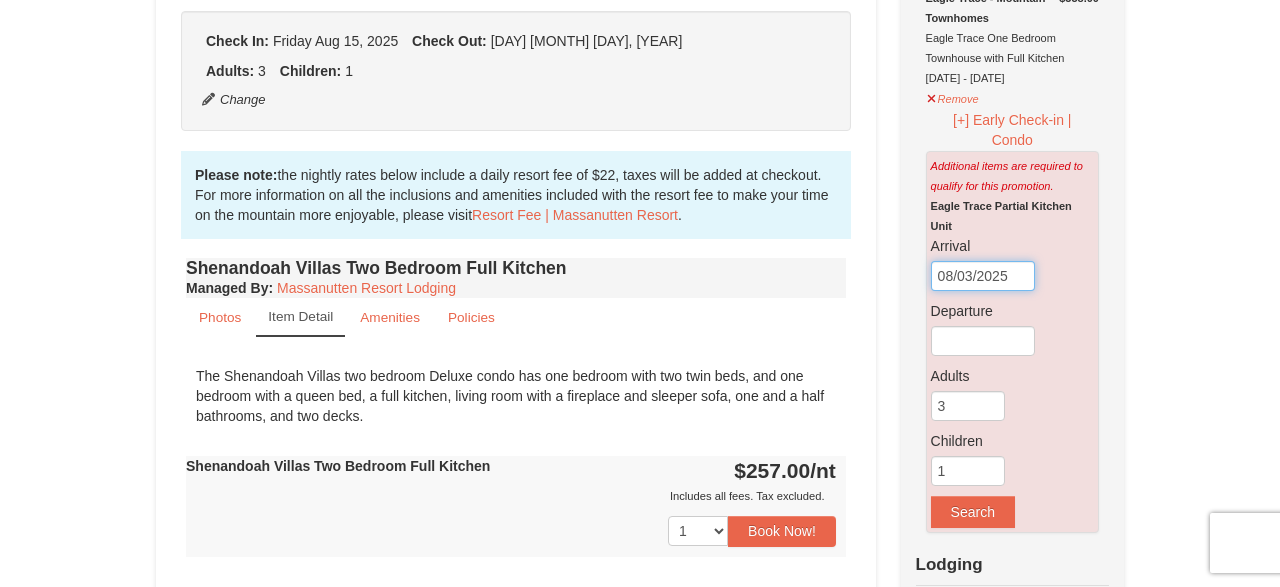 click on "08/03/2025" at bounding box center [983, 276] 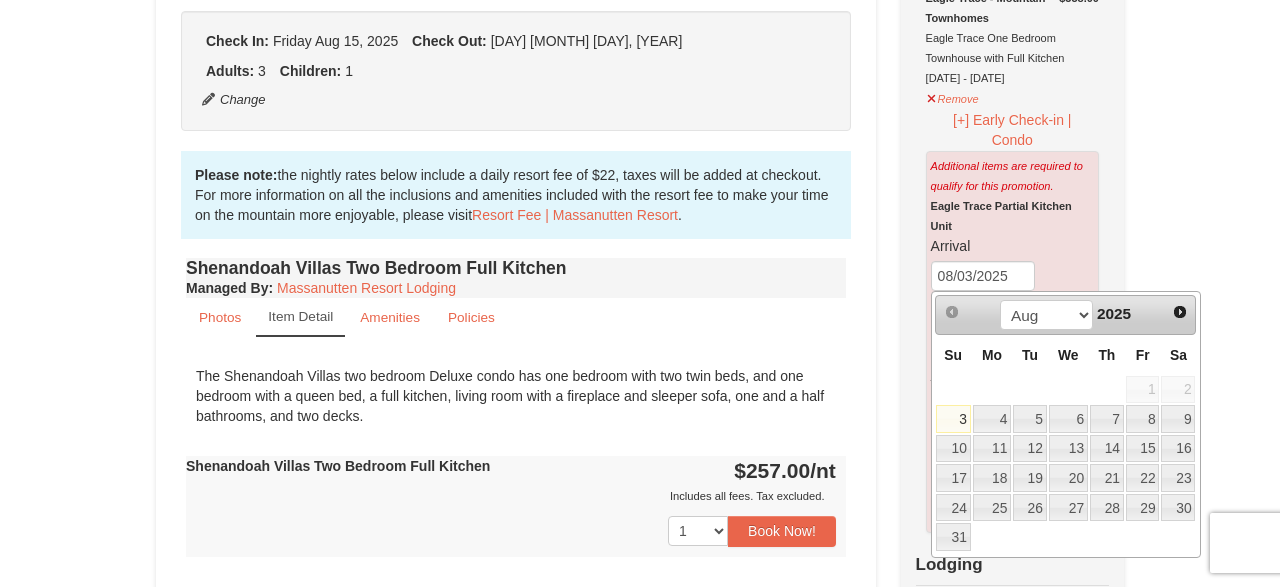 click on "×
<<Back to results
Shenandoah Villas
Book from $257.00!
1822 Resort Drive,
Massanutten,
VA
Availability
Amenities
Policies
Renovated Bedroom
Renovated Living & Dining Room
Renovated Bedroom
Renovated Living & Dining Room ‹ › 3 1" at bounding box center [640, 684] 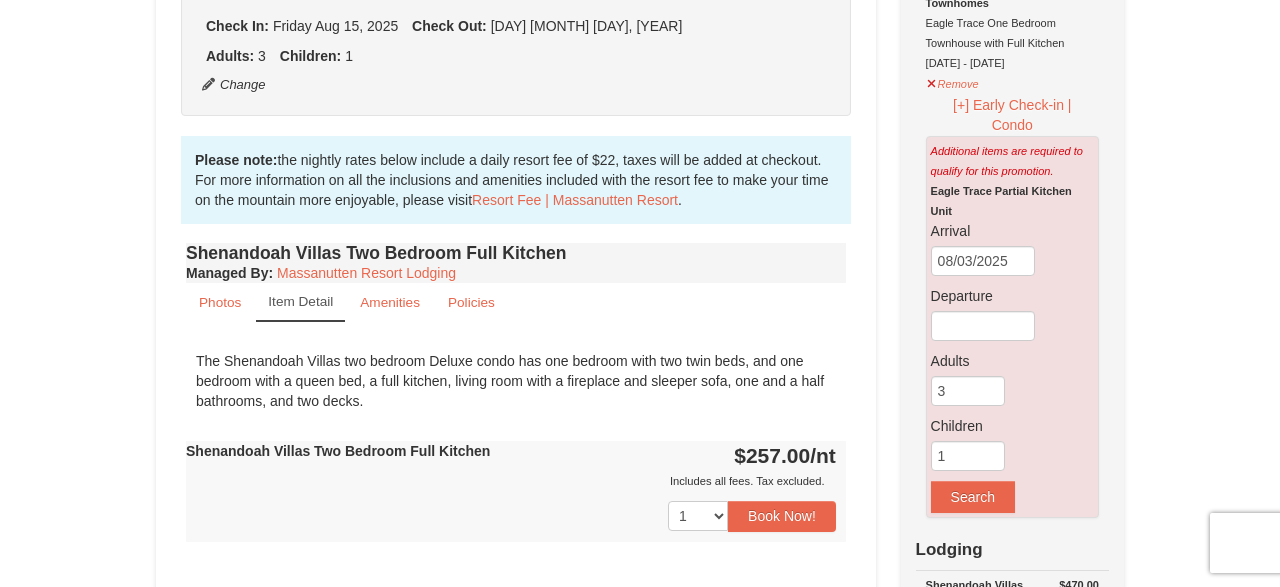 scroll, scrollTop: 497, scrollLeft: 0, axis: vertical 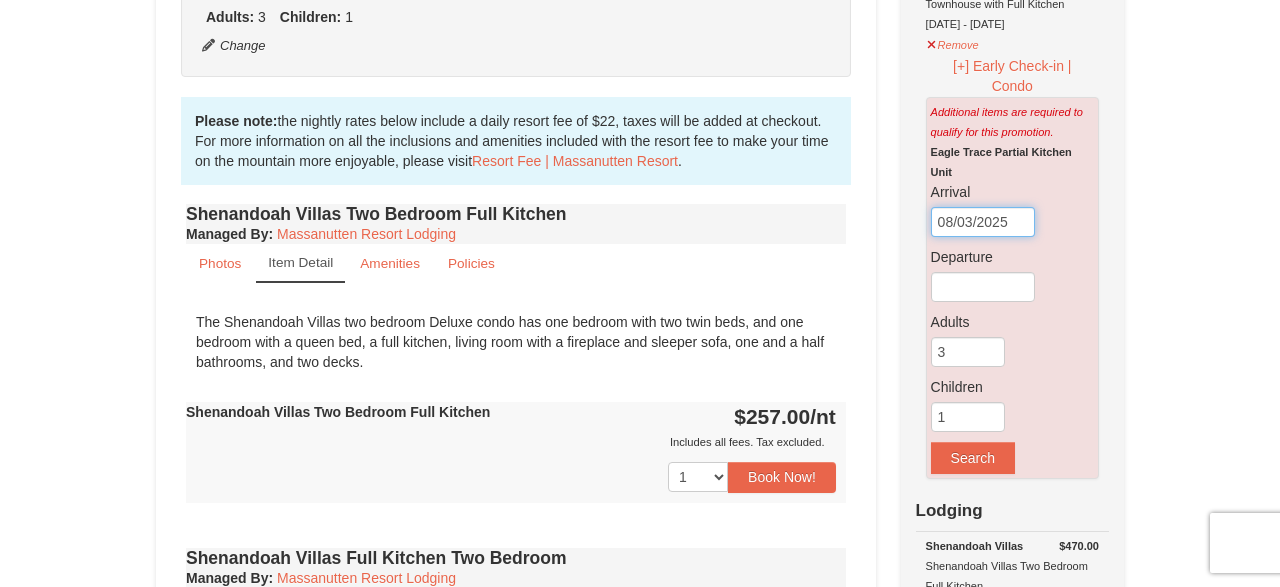click on "08/03/2025" at bounding box center [983, 222] 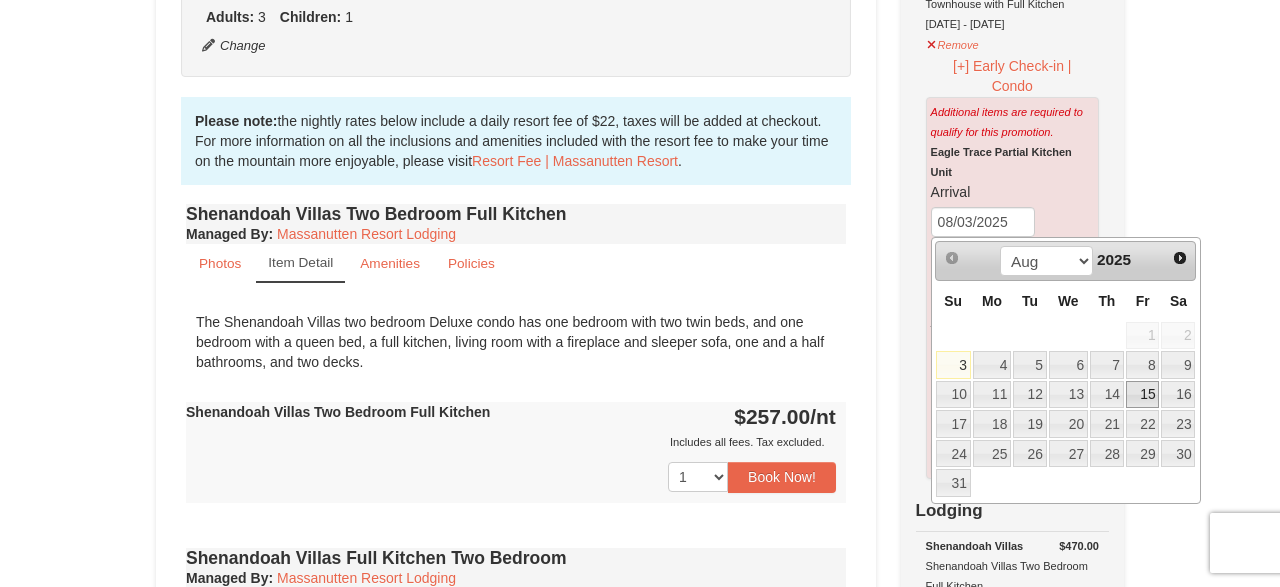 click on "15" at bounding box center [1143, 395] 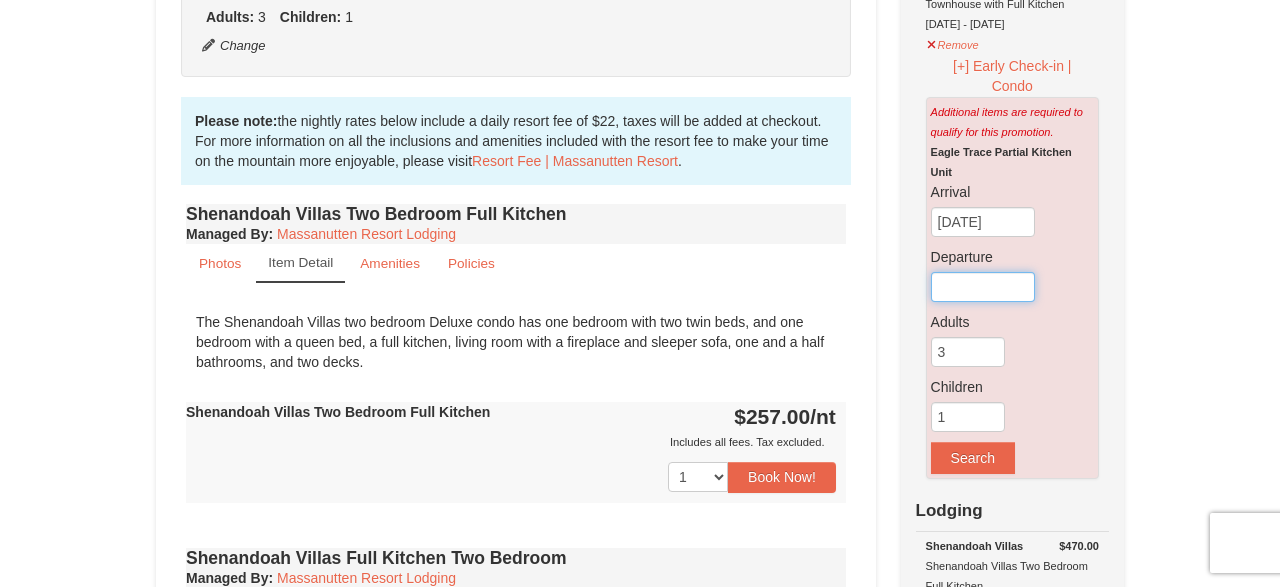 click at bounding box center (983, 287) 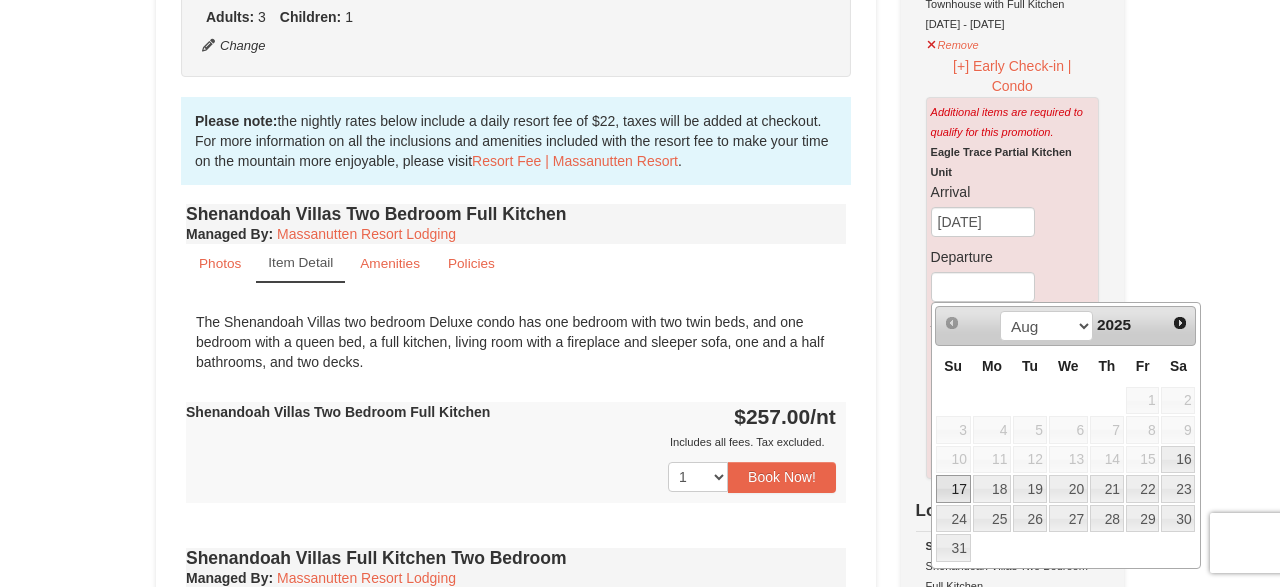 click on "17" at bounding box center [953, 489] 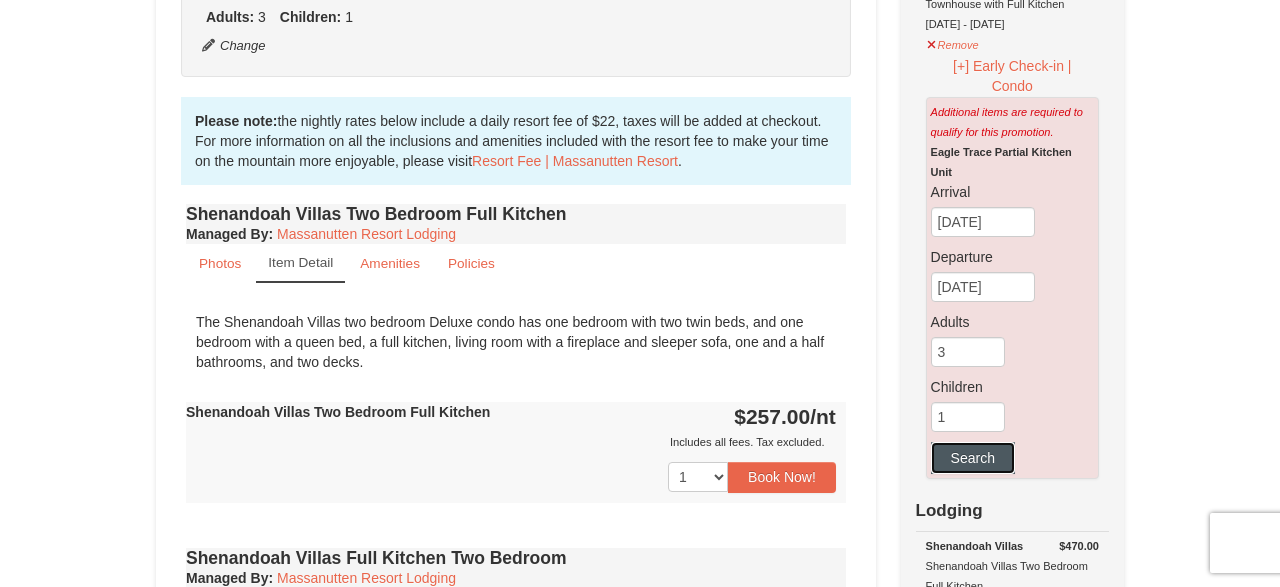 click on "Search" at bounding box center [973, 458] 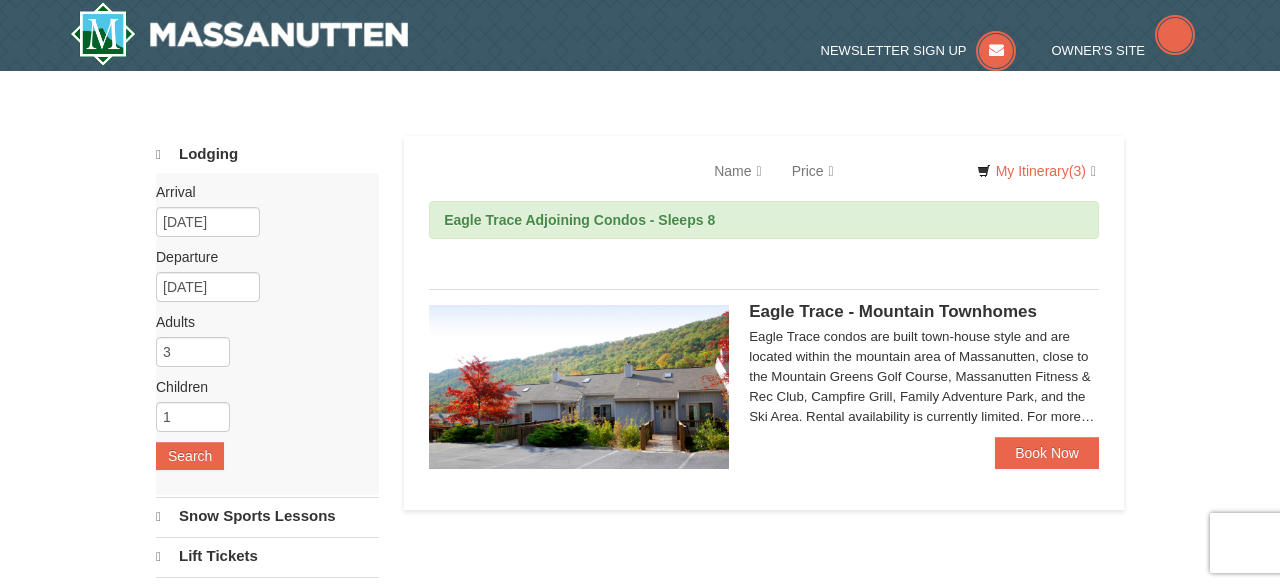 scroll, scrollTop: 0, scrollLeft: 0, axis: both 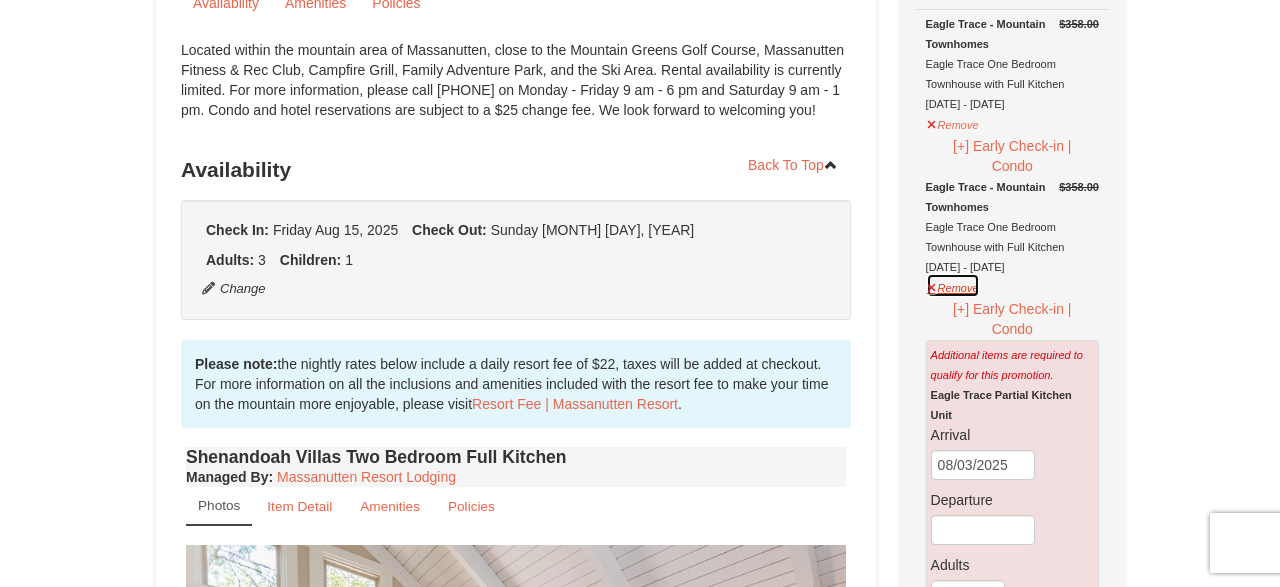 click on "Remove" at bounding box center (953, 285) 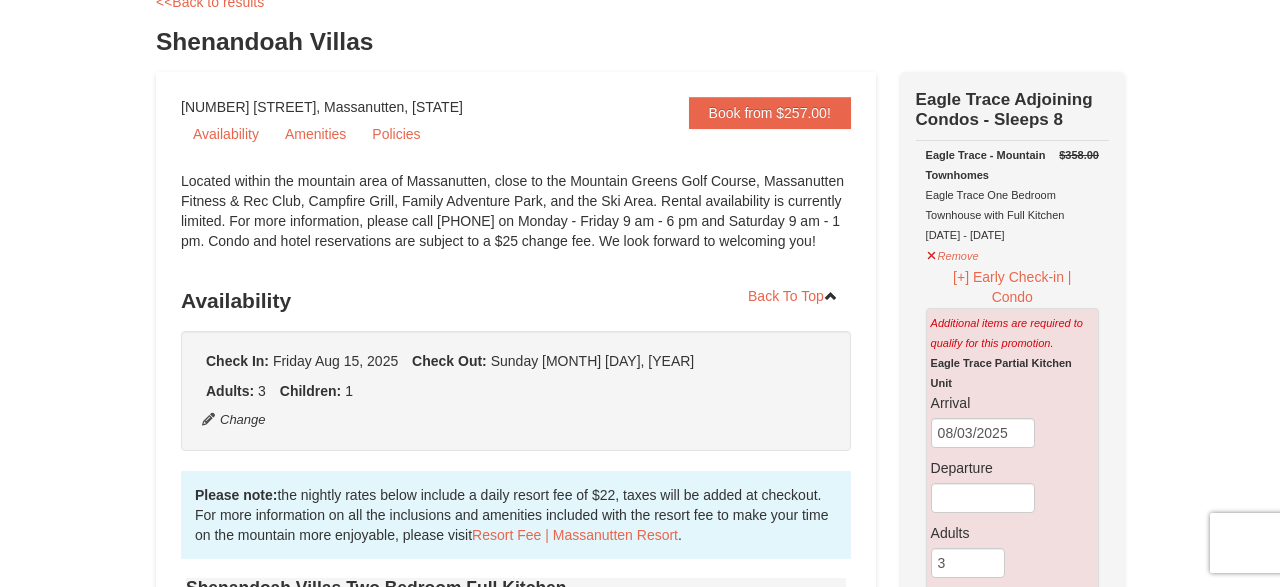 scroll, scrollTop: 122, scrollLeft: 0, axis: vertical 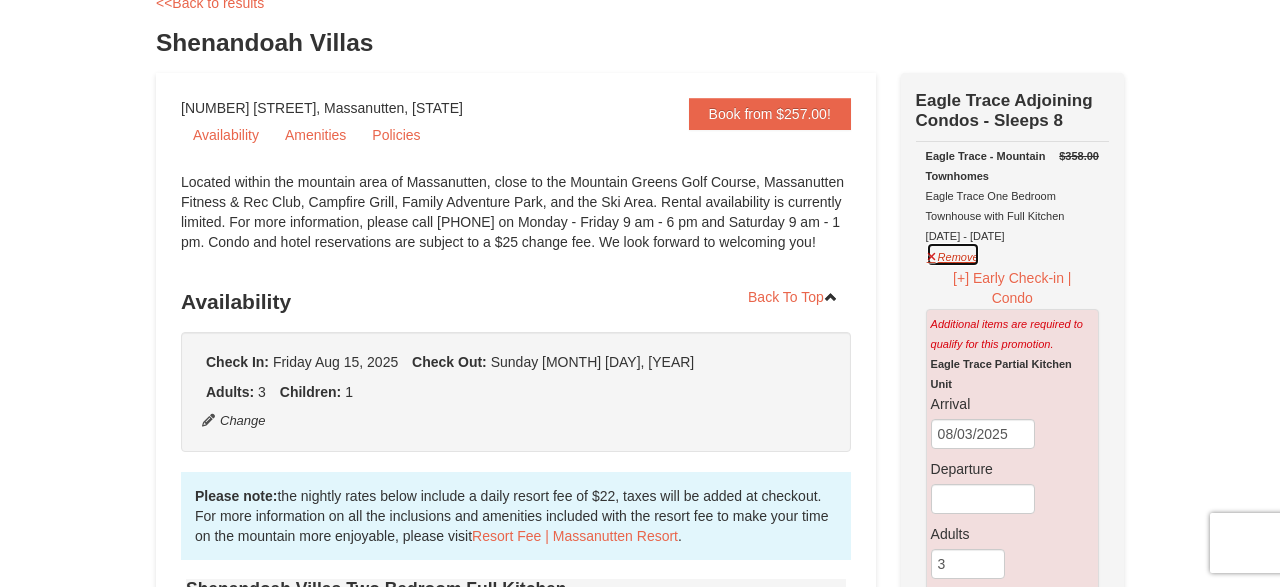click on "Remove" at bounding box center (953, 254) 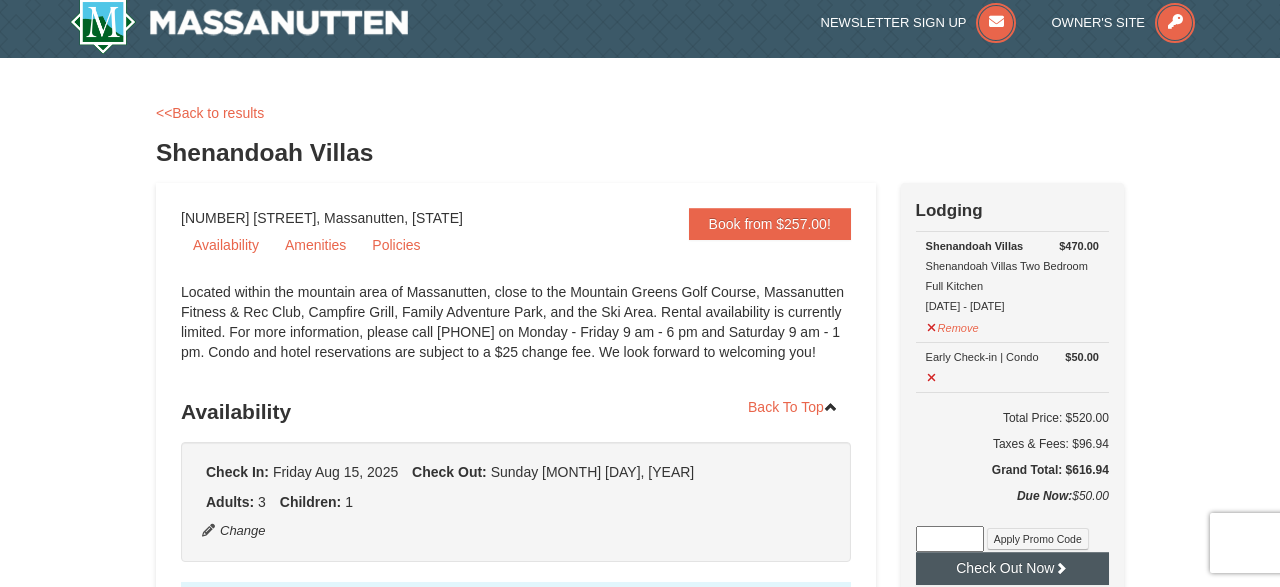 scroll, scrollTop: 0, scrollLeft: 0, axis: both 